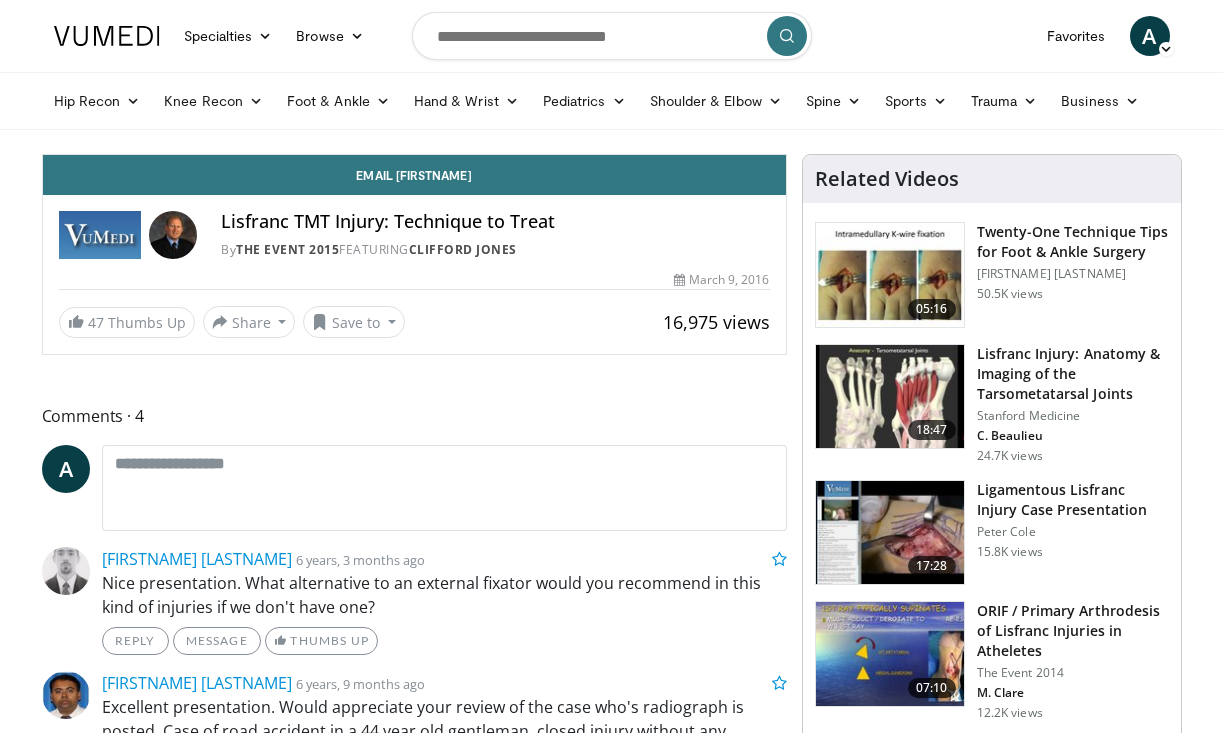 scroll, scrollTop: 0, scrollLeft: 0, axis: both 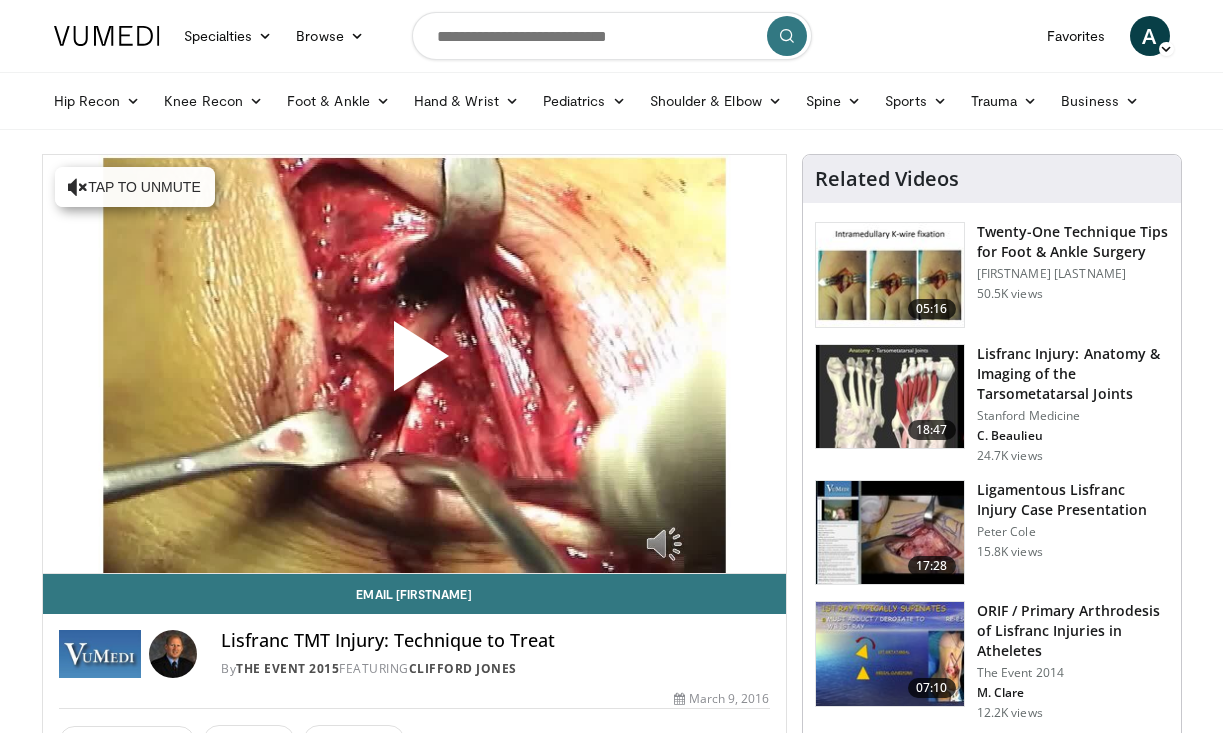 click on "Lisfranc TMT Injury: Technique to Treat" at bounding box center [495, 641] 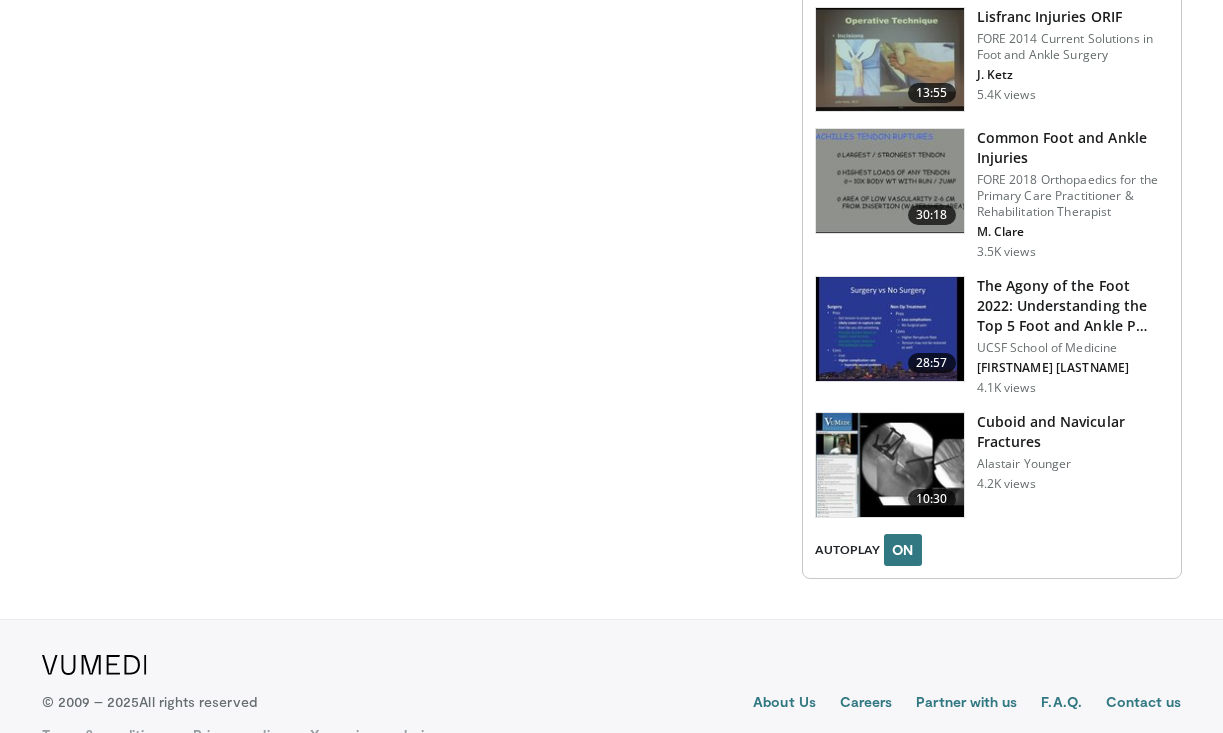 scroll, scrollTop: 2354, scrollLeft: 0, axis: vertical 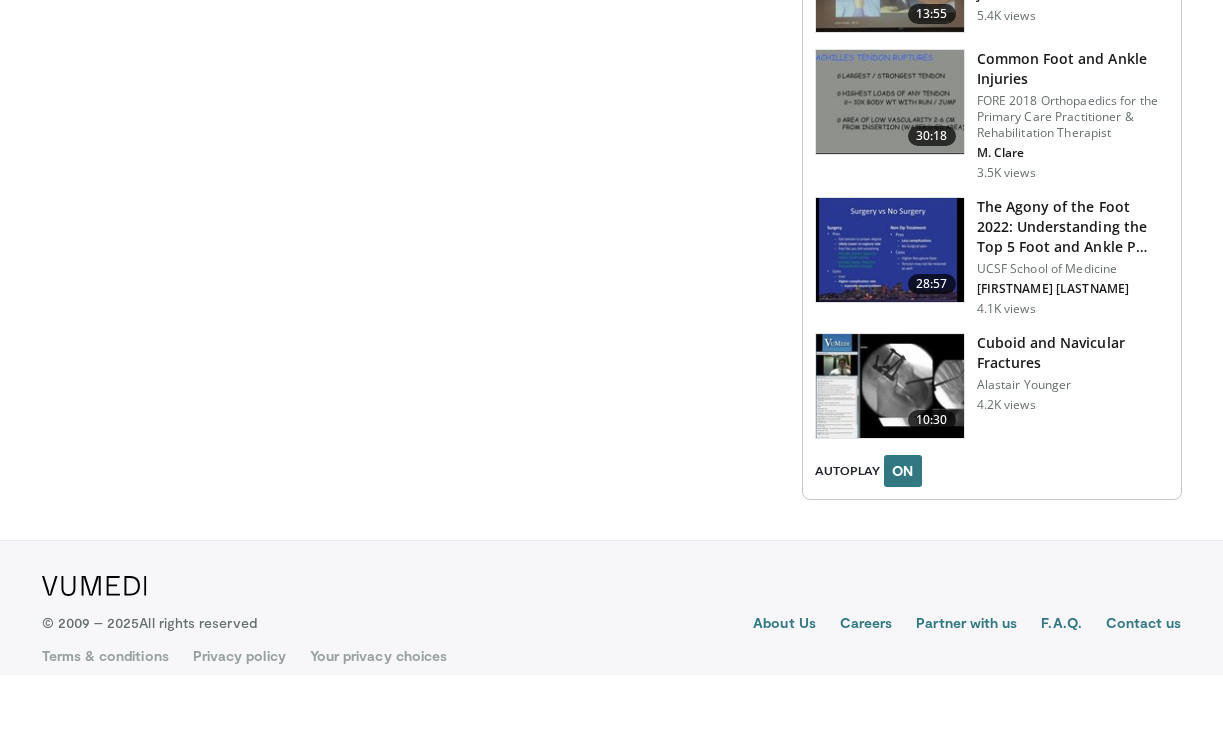 click at bounding box center (890, 308) 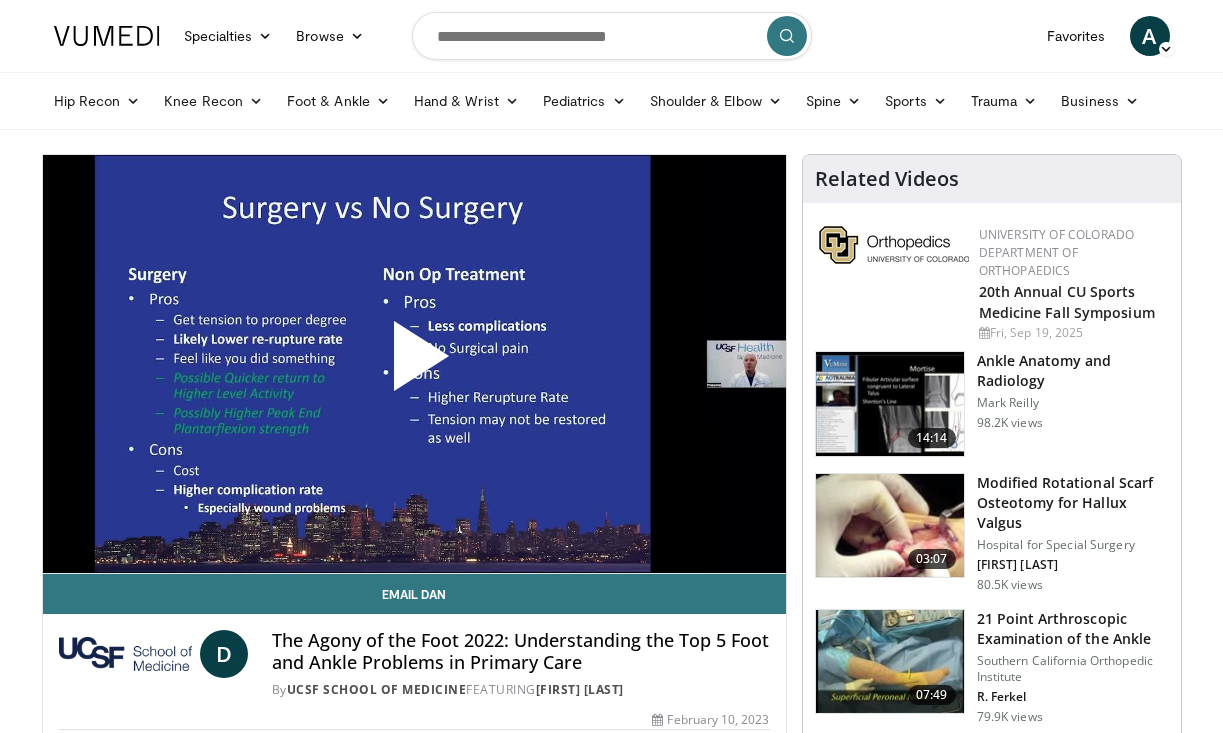 scroll, scrollTop: 0, scrollLeft: 0, axis: both 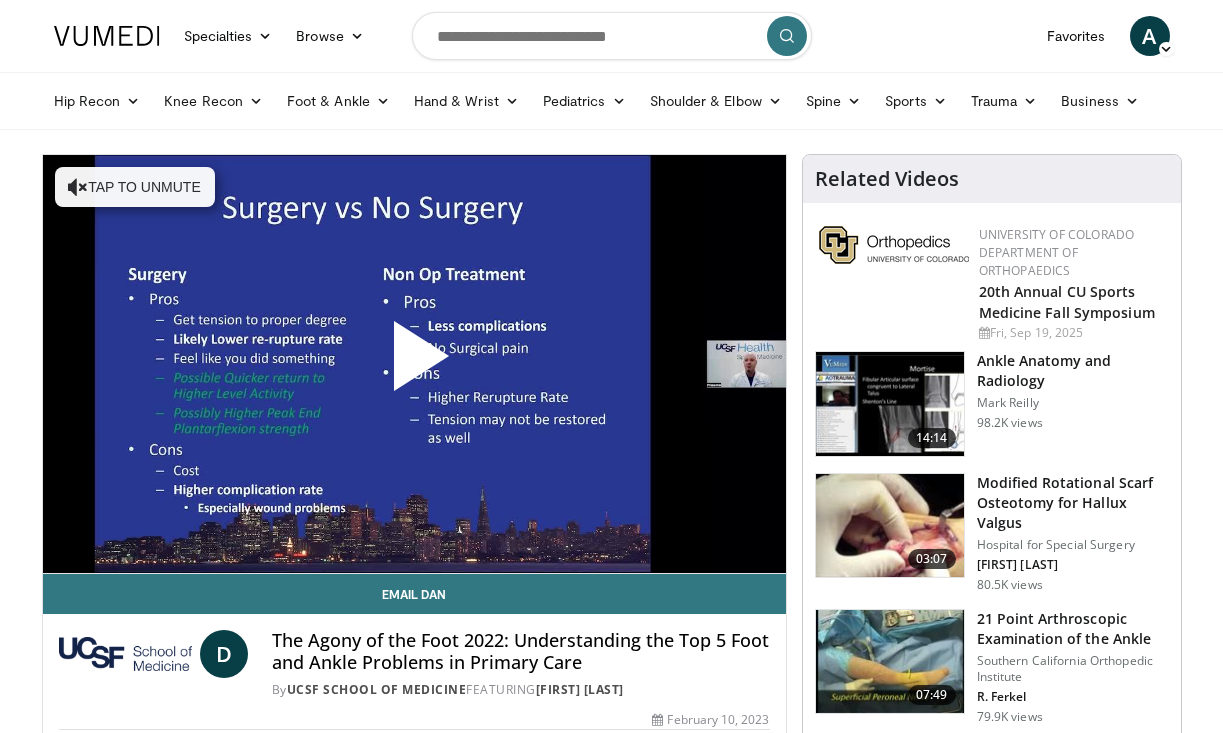 click at bounding box center [414, 364] 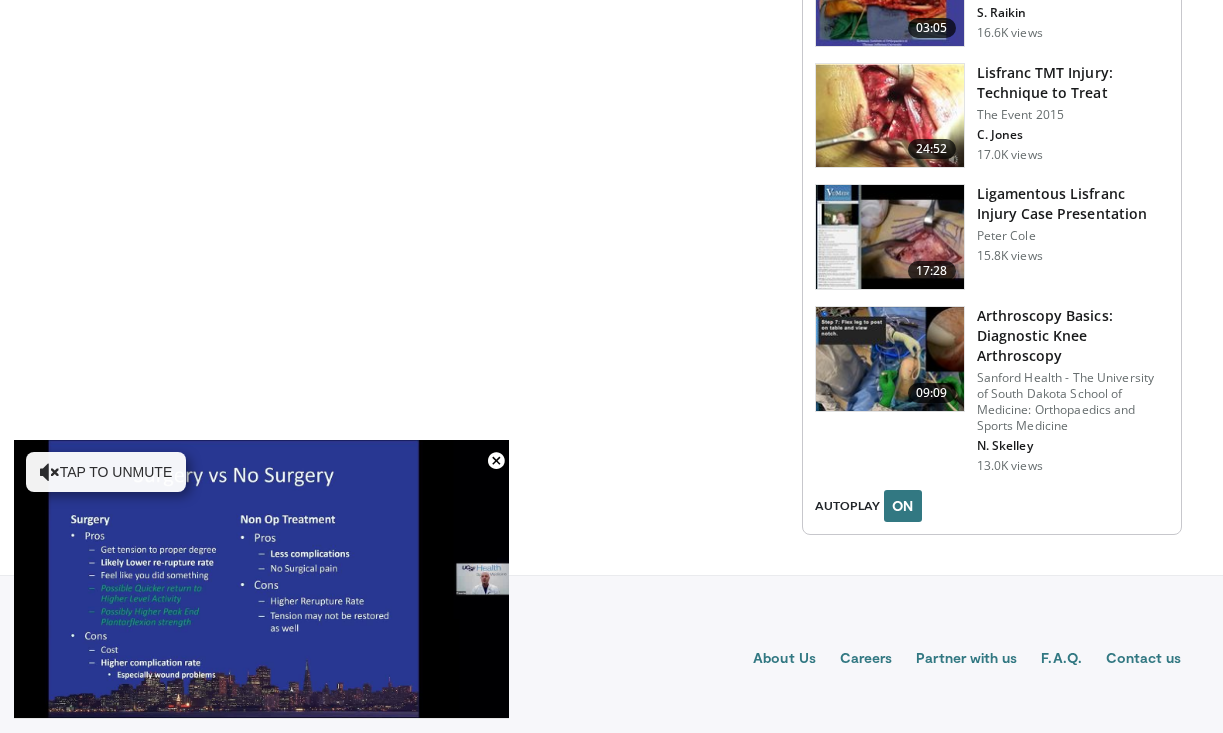 scroll, scrollTop: 2539, scrollLeft: 0, axis: vertical 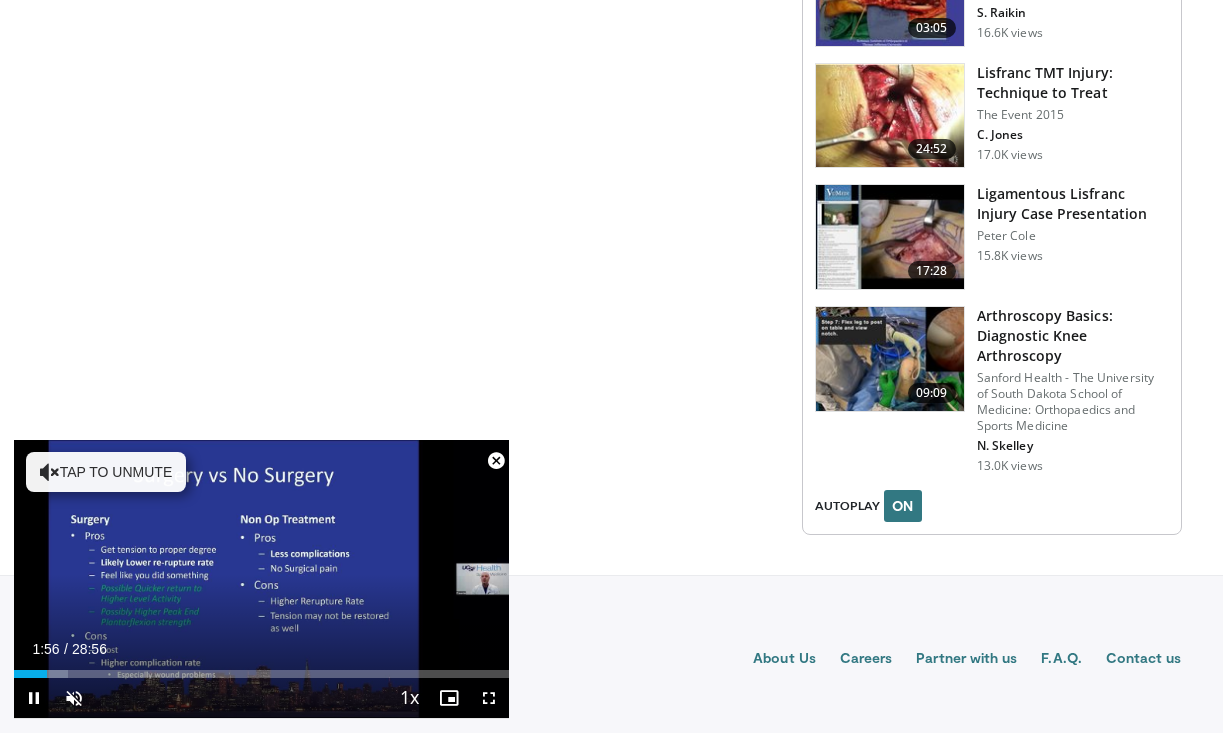click at bounding box center (496, 461) 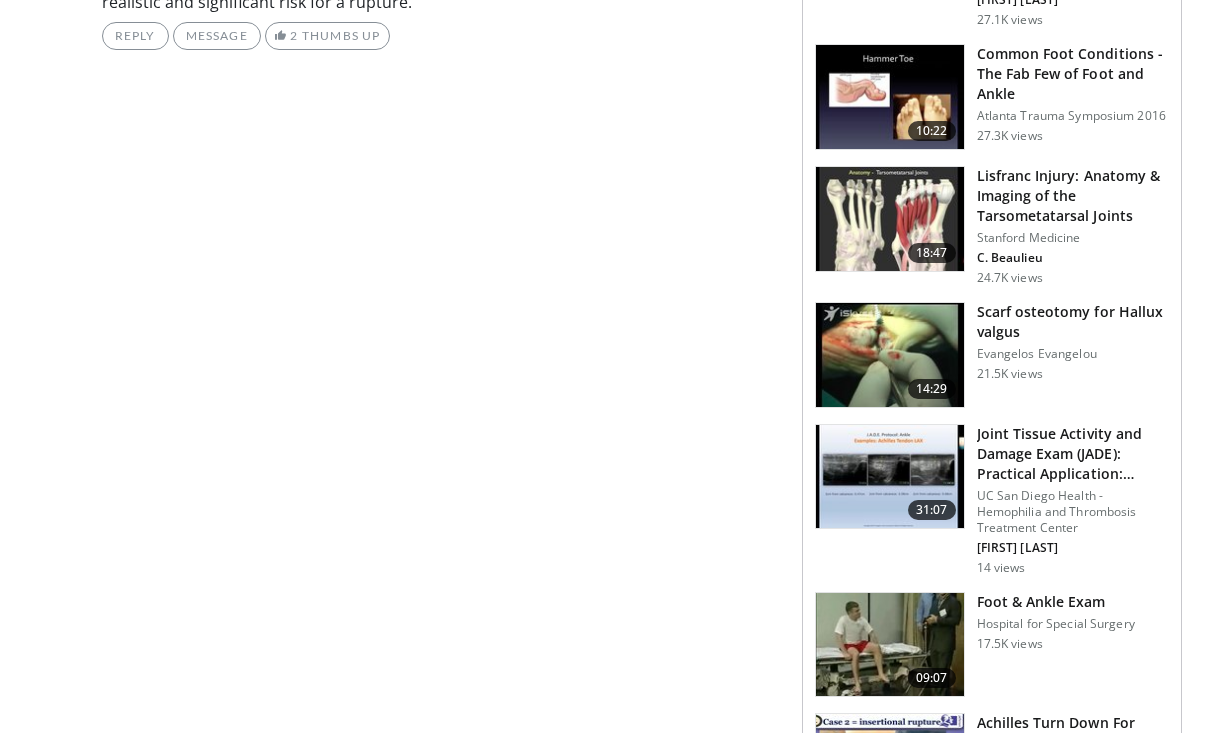 scroll, scrollTop: 1761, scrollLeft: 0, axis: vertical 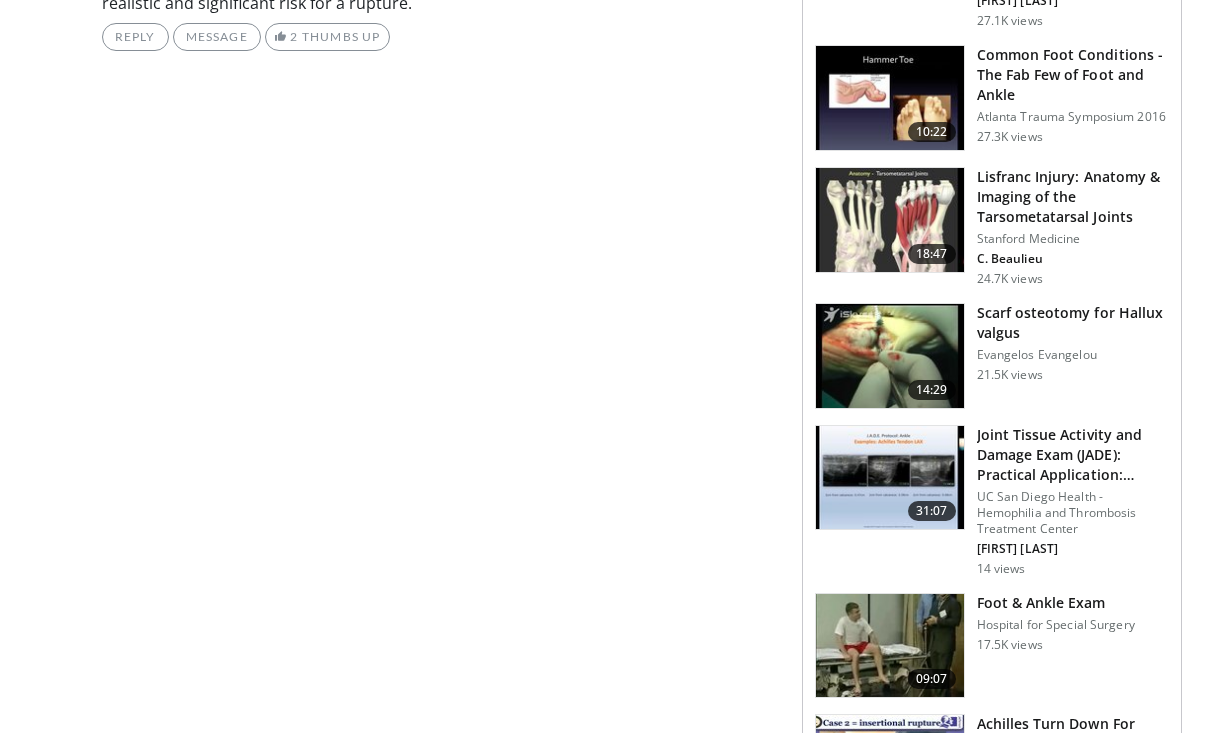 click at bounding box center [890, 220] 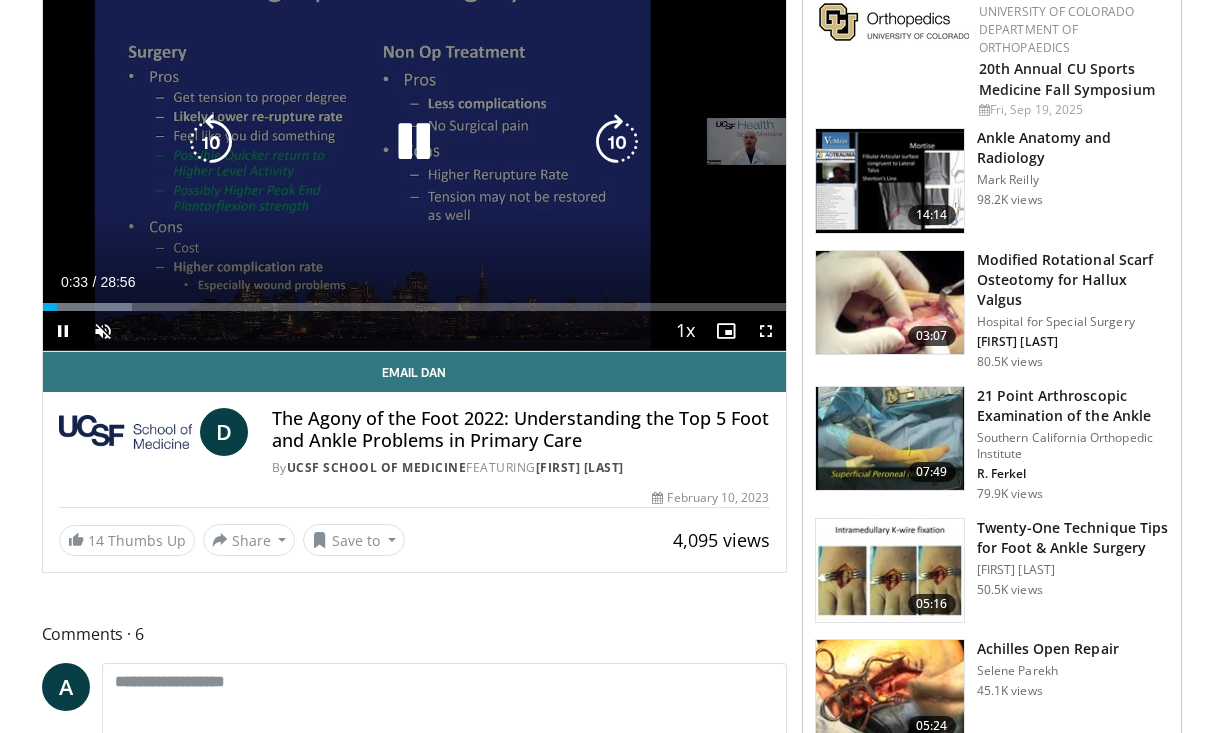 scroll, scrollTop: 263, scrollLeft: 0, axis: vertical 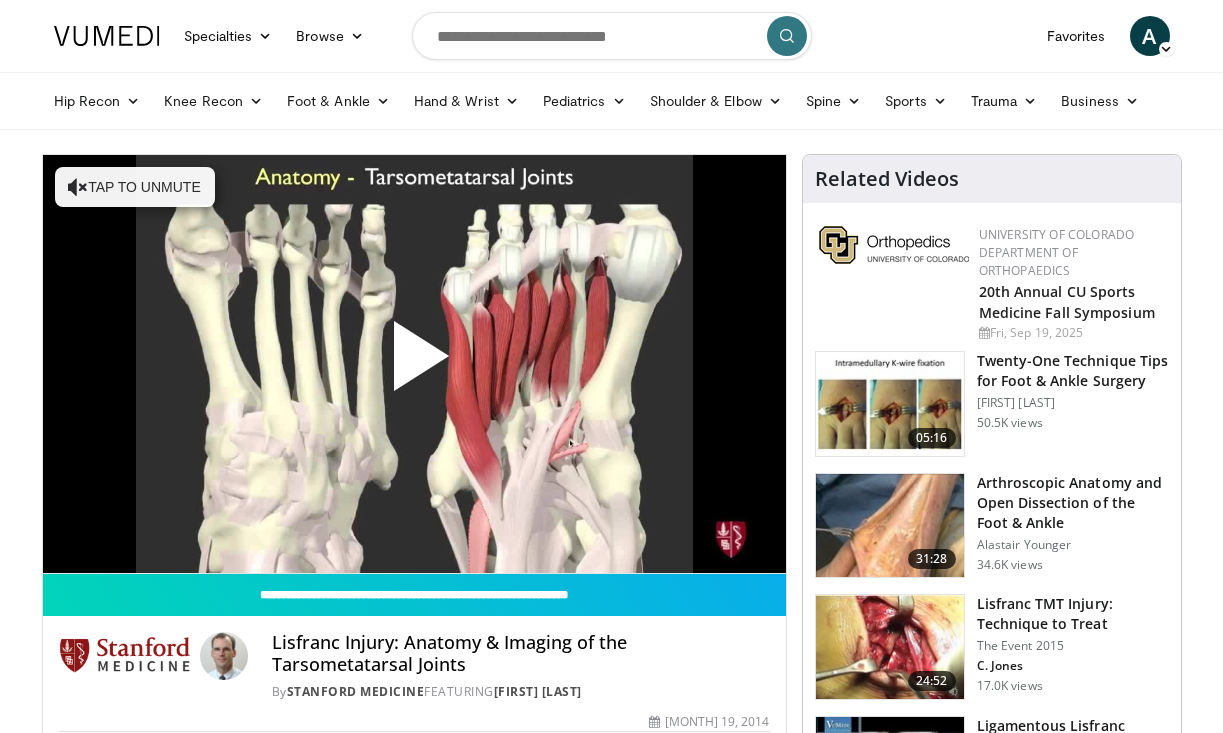 click at bounding box center [414, 364] 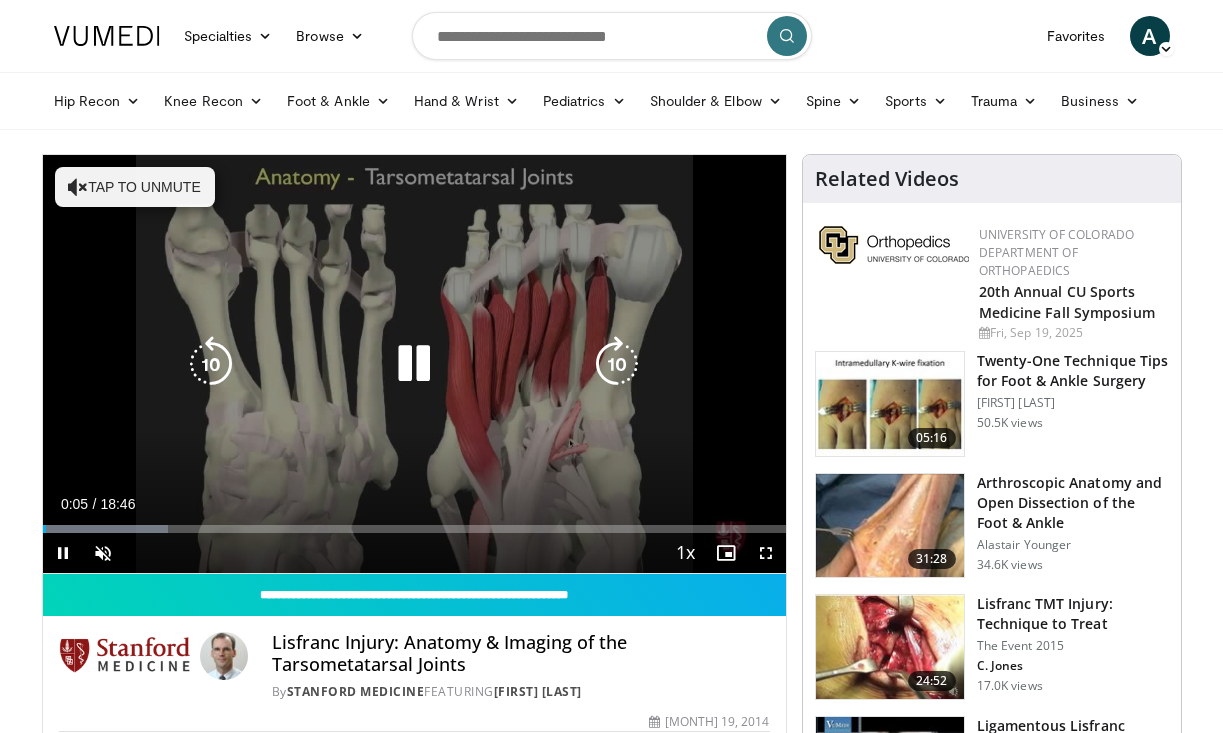 click at bounding box center [617, 364] 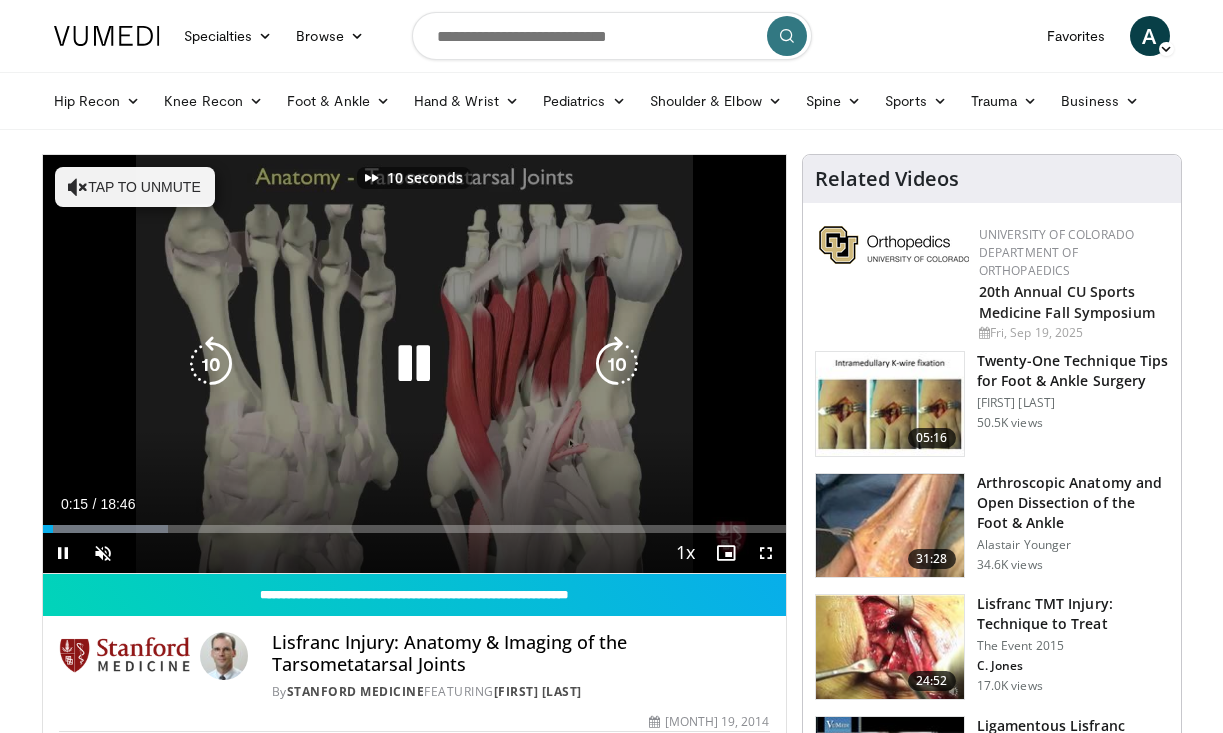 click at bounding box center [617, 364] 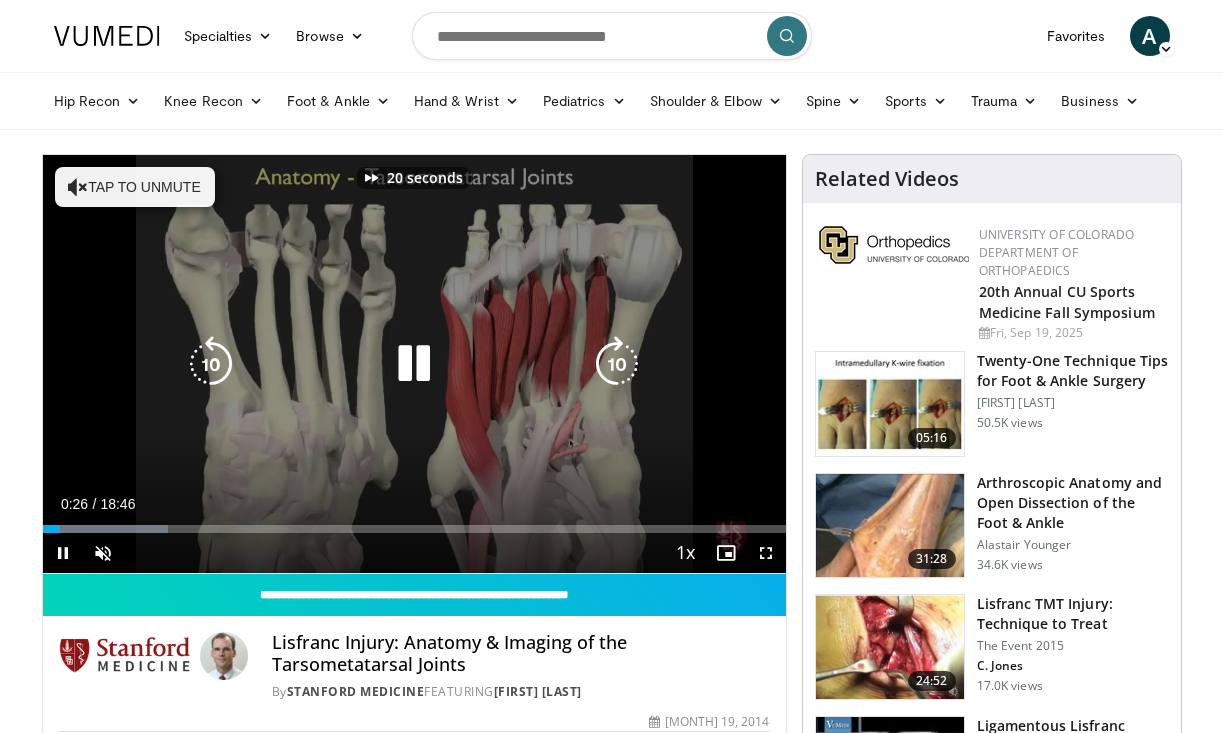 click at bounding box center (617, 364) 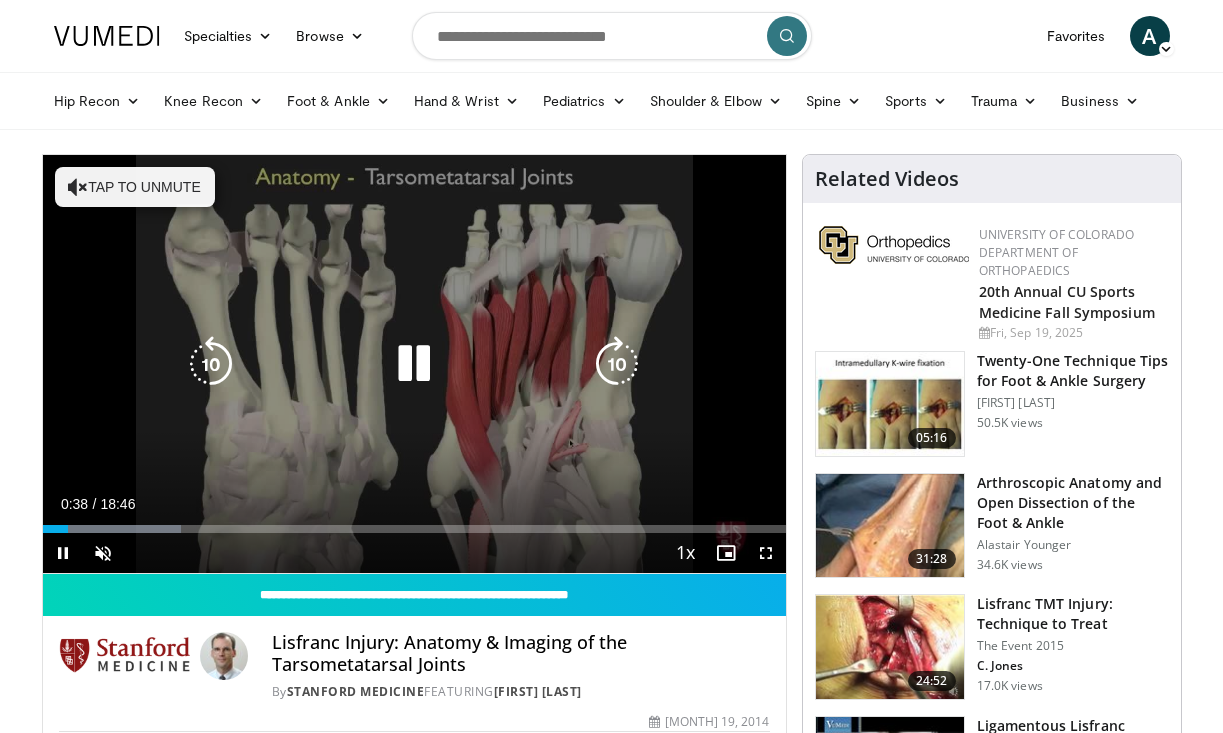 click at bounding box center (617, 364) 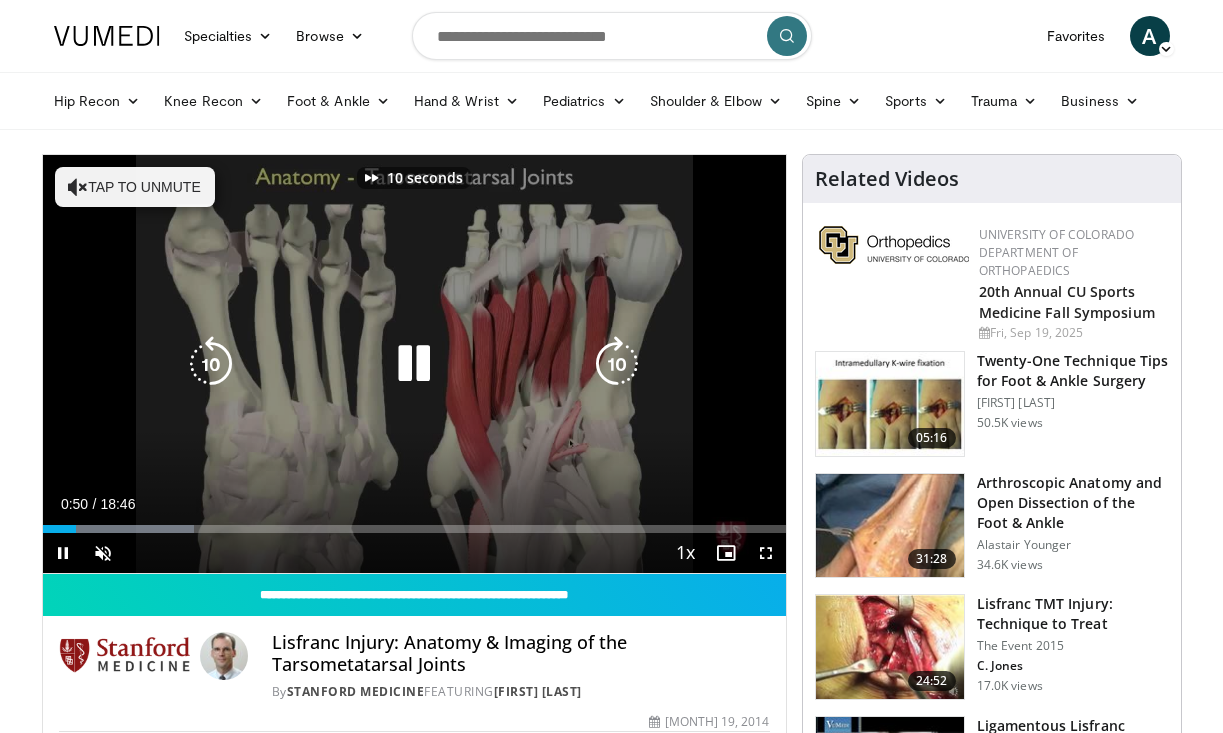 click at bounding box center (617, 364) 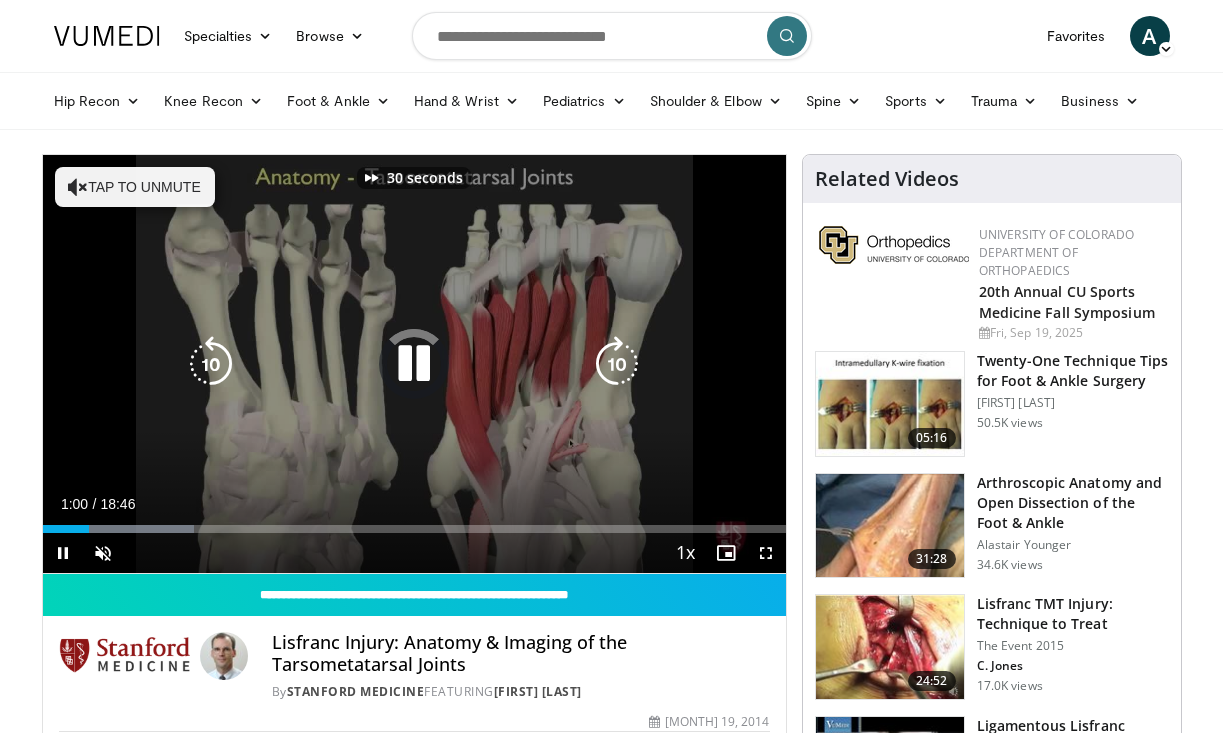 click at bounding box center [617, 364] 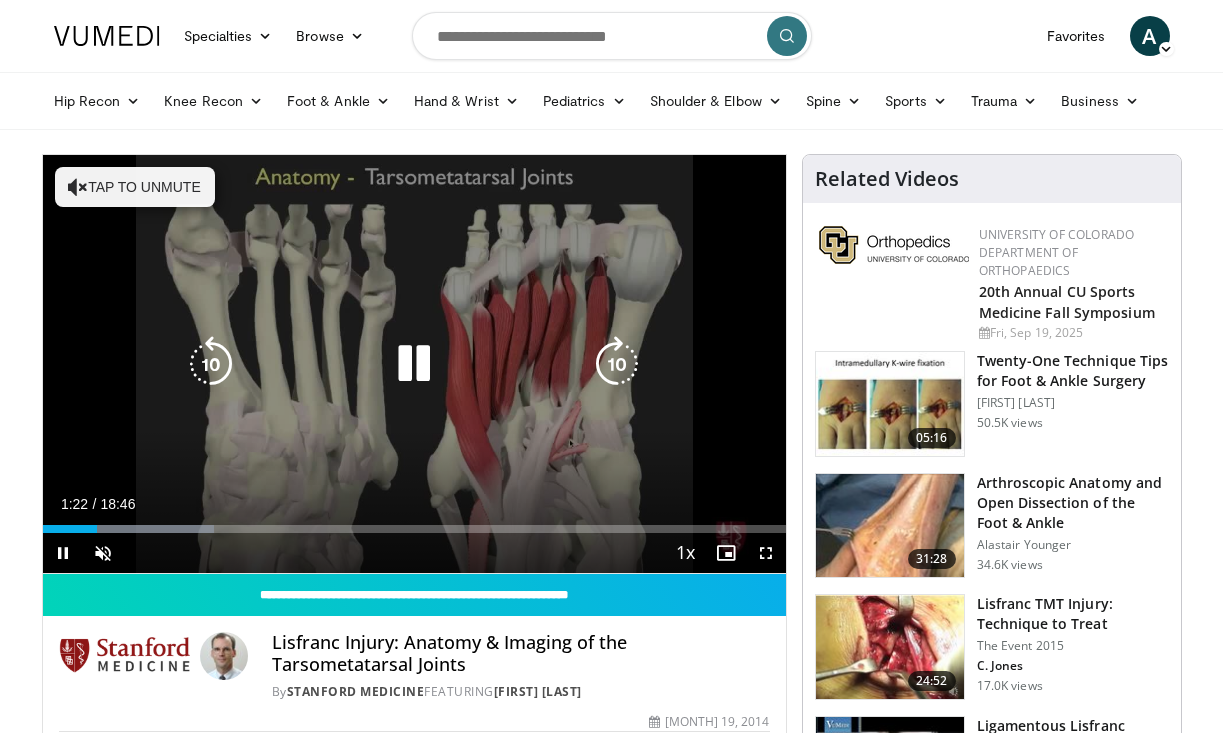 click at bounding box center [617, 364] 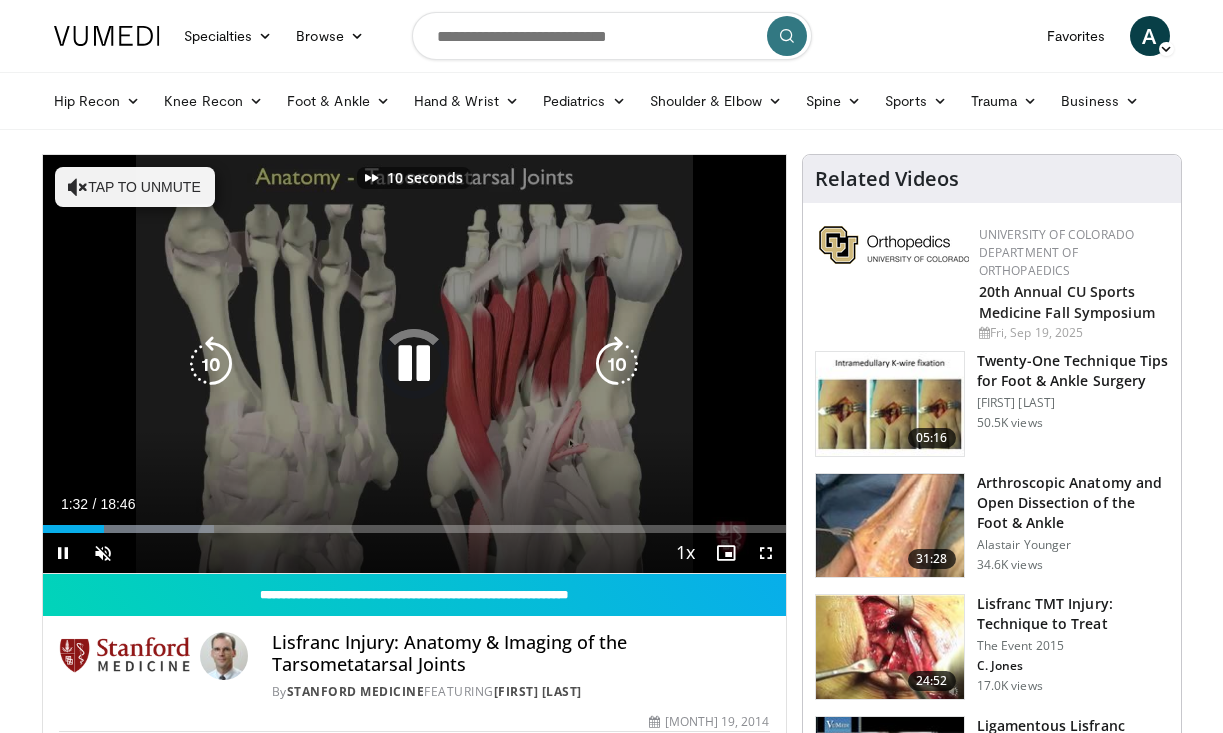 click at bounding box center [617, 364] 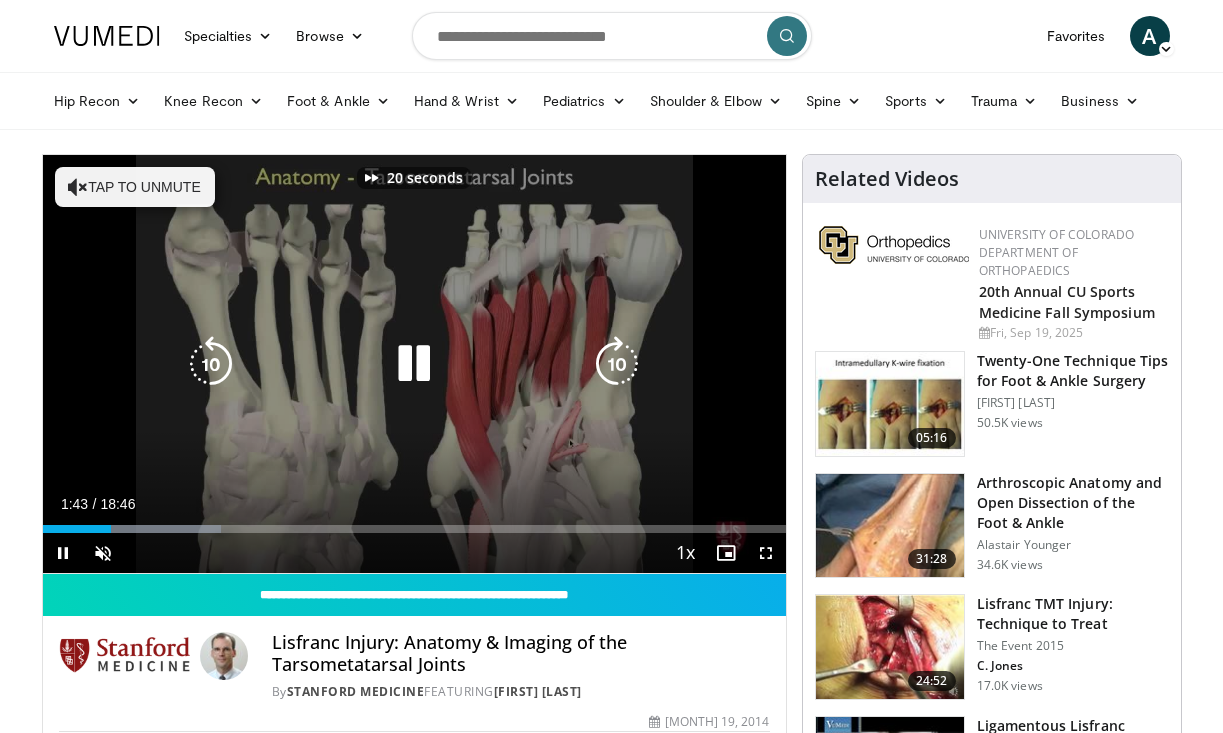 click at bounding box center [617, 364] 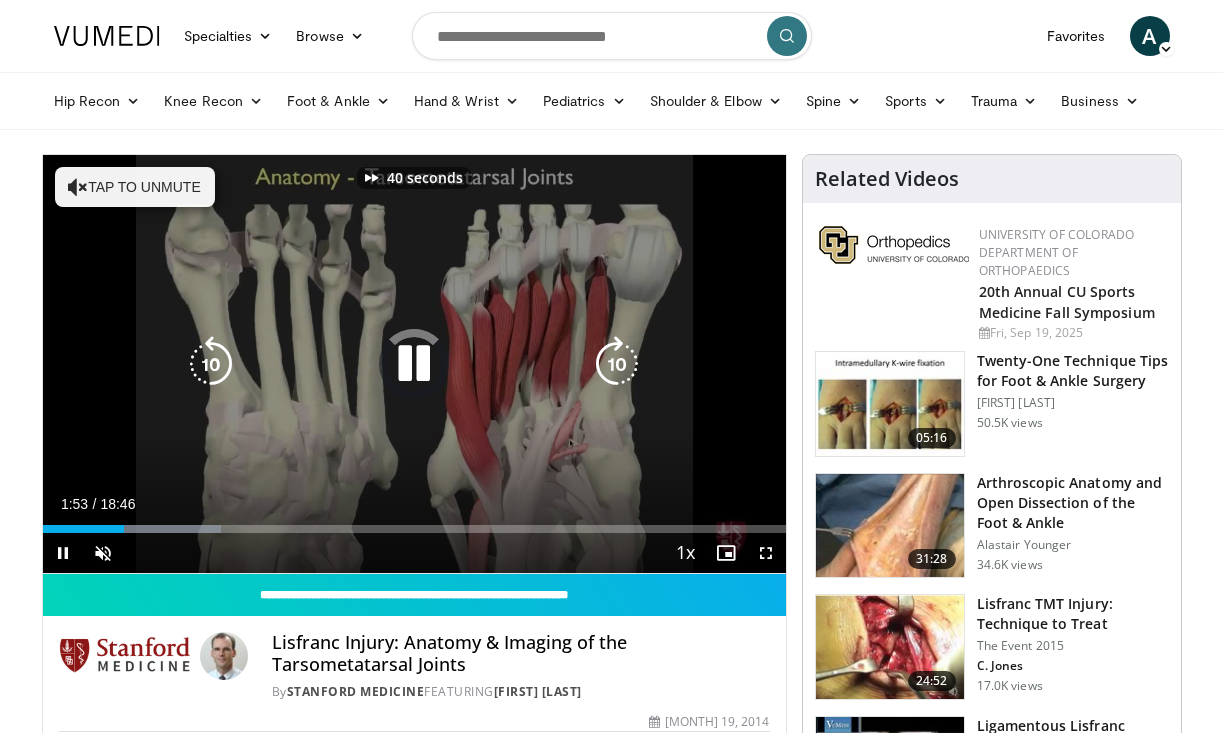 click at bounding box center [617, 364] 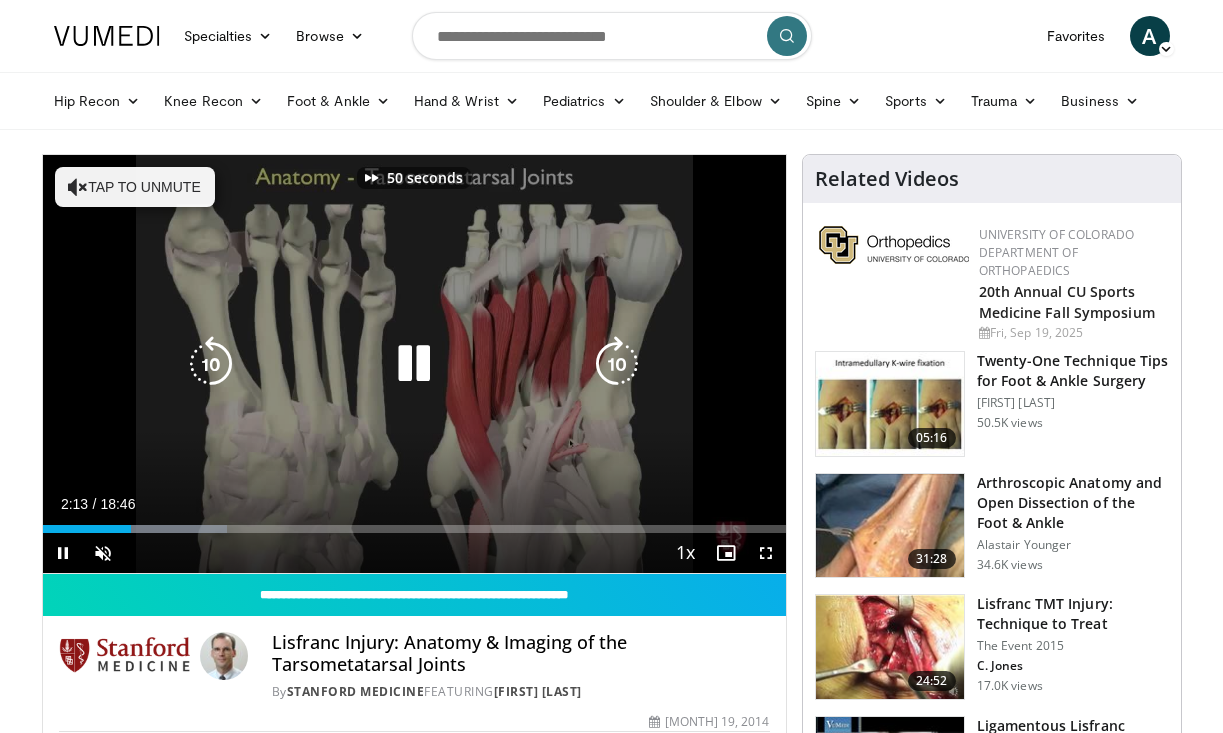 click at bounding box center (617, 364) 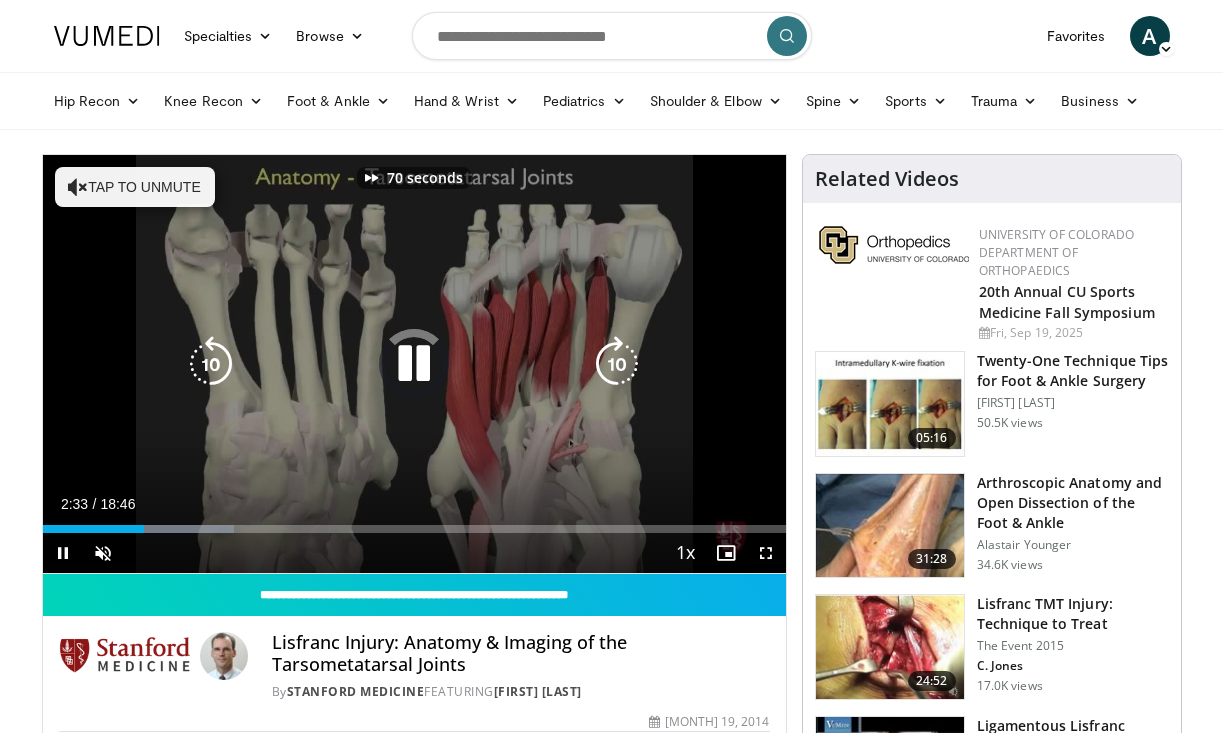 click at bounding box center (617, 364) 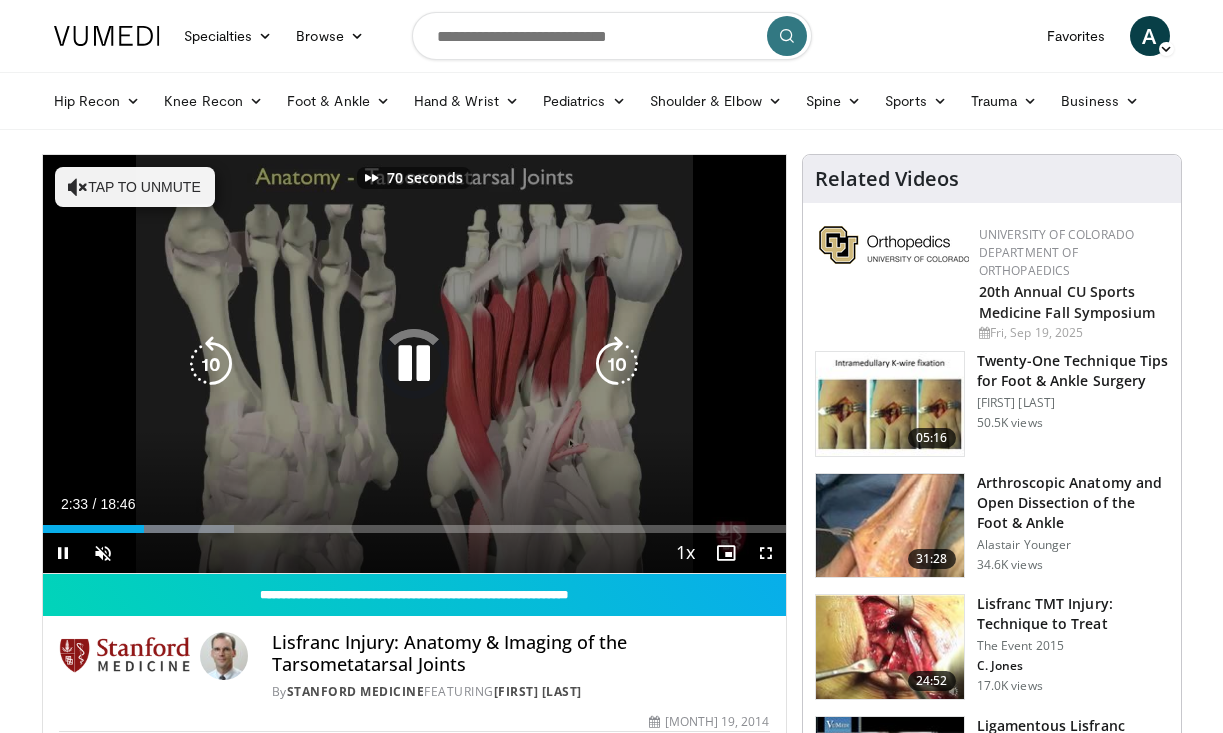 click at bounding box center (617, 364) 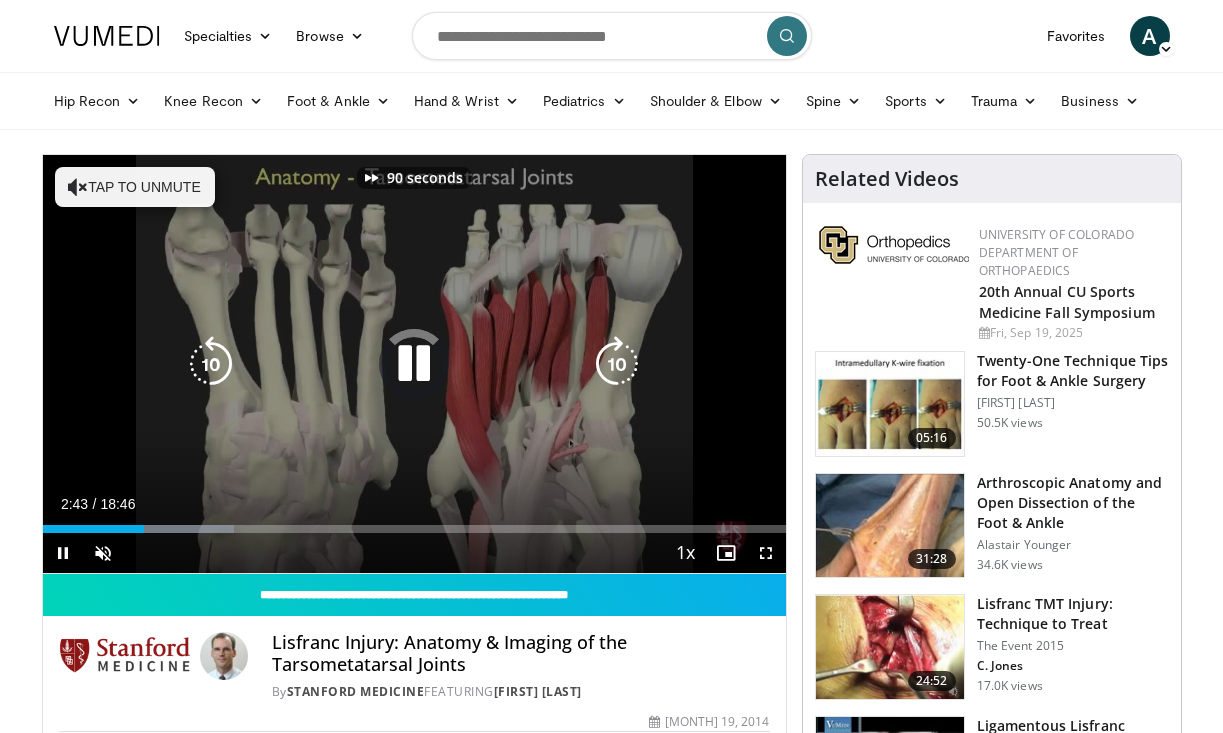 click at bounding box center [617, 364] 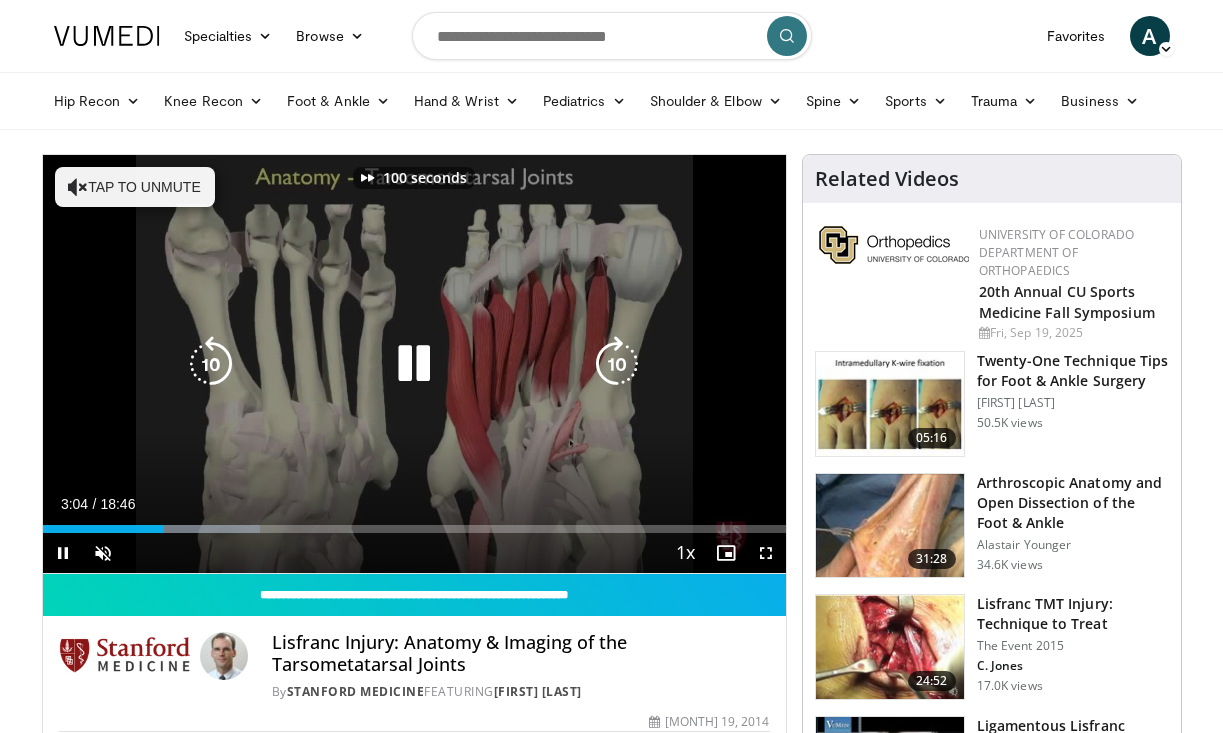 click at bounding box center (617, 364) 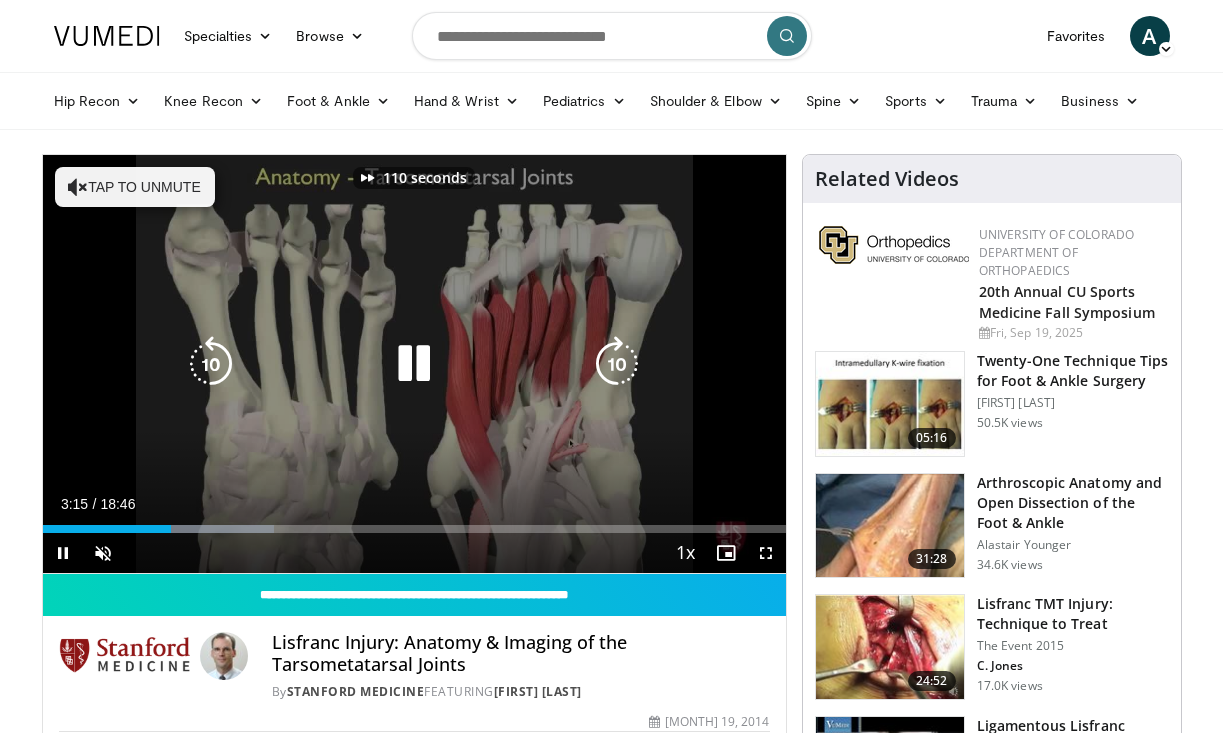 click at bounding box center (617, 364) 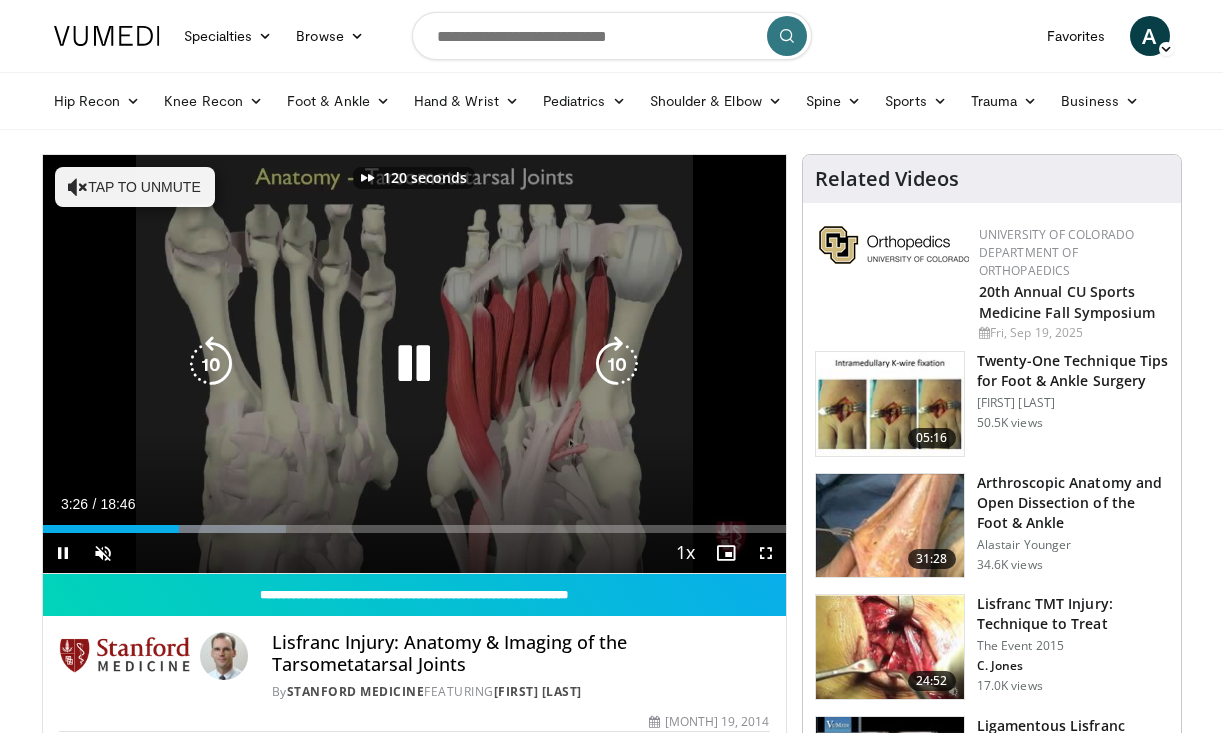 click at bounding box center [617, 364] 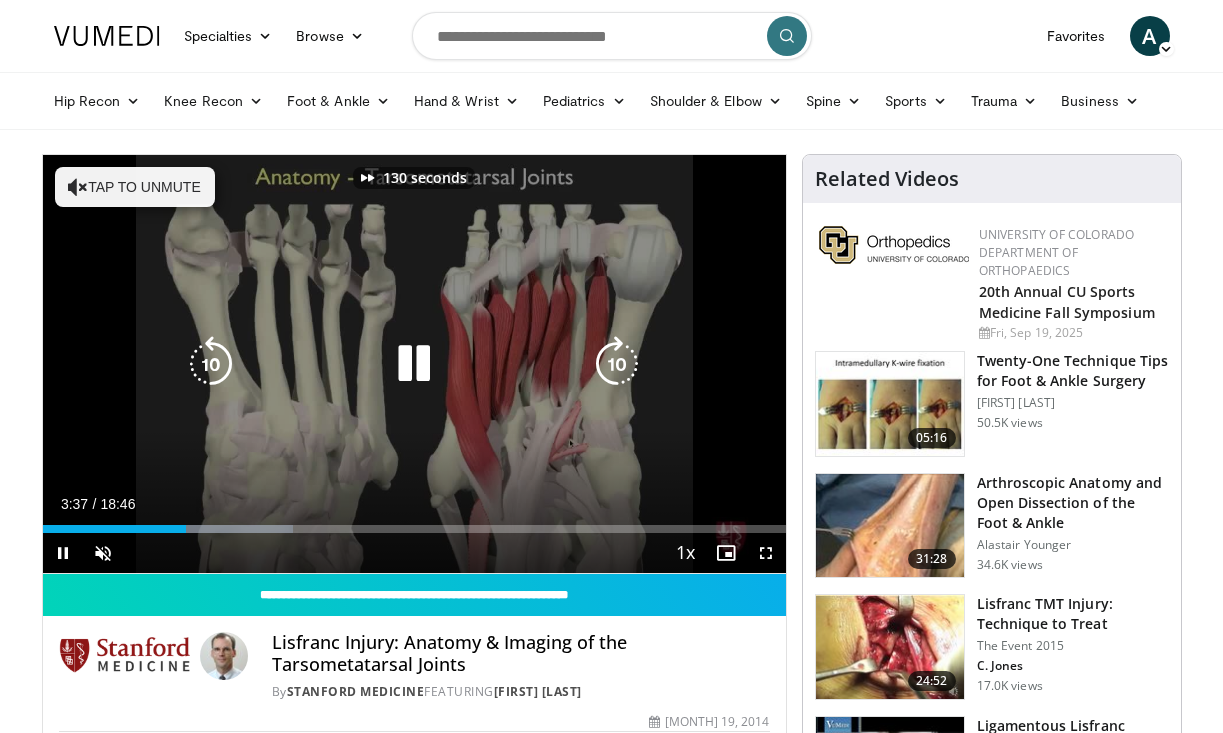 click at bounding box center (617, 364) 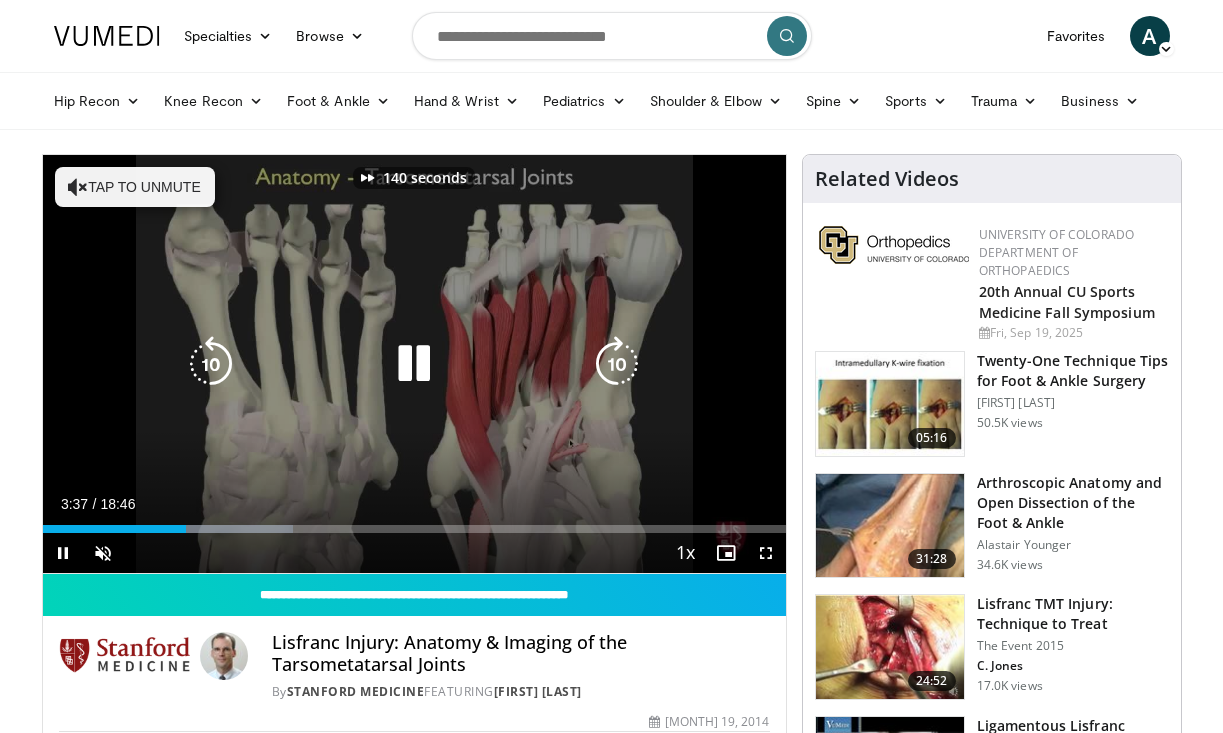 click at bounding box center (617, 364) 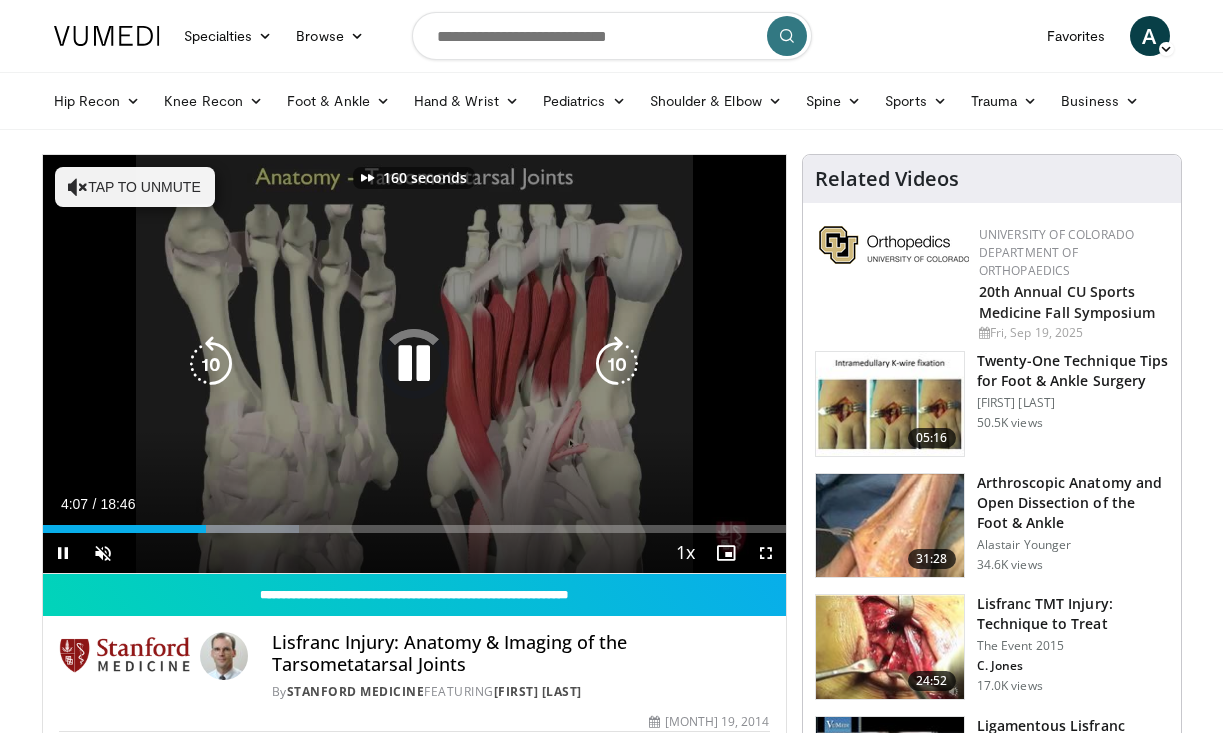click at bounding box center [617, 364] 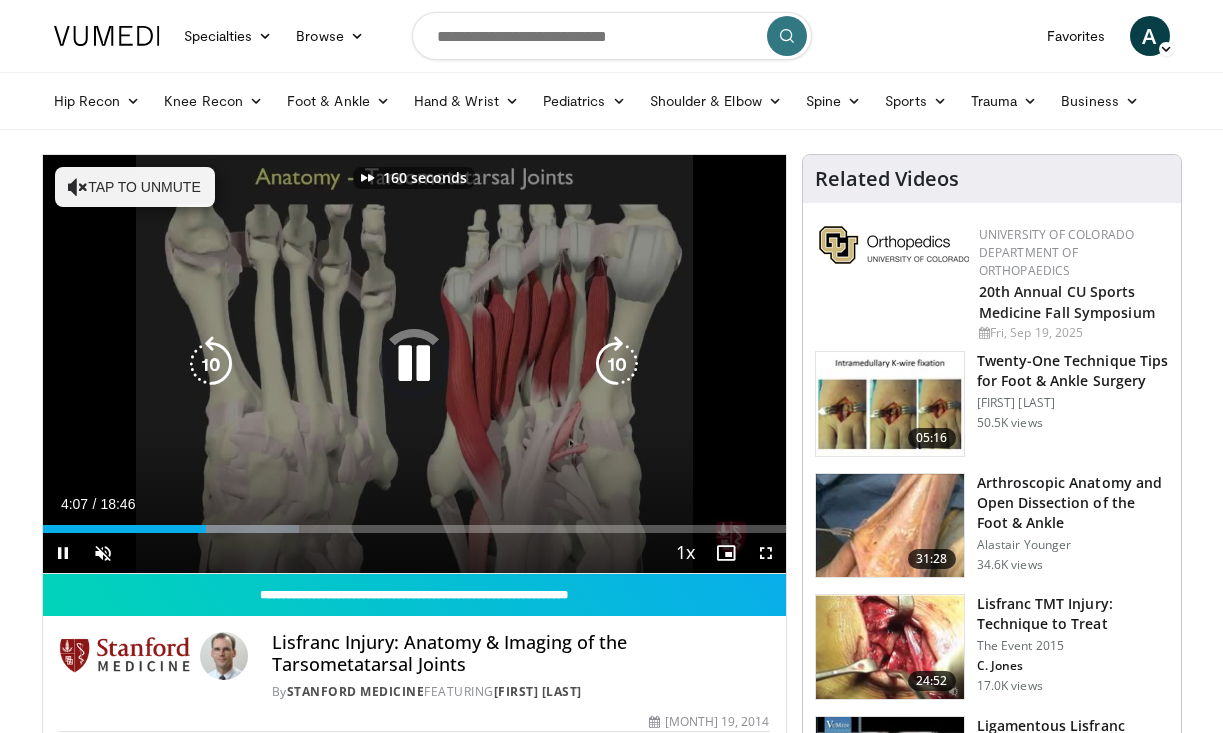 click at bounding box center [617, 364] 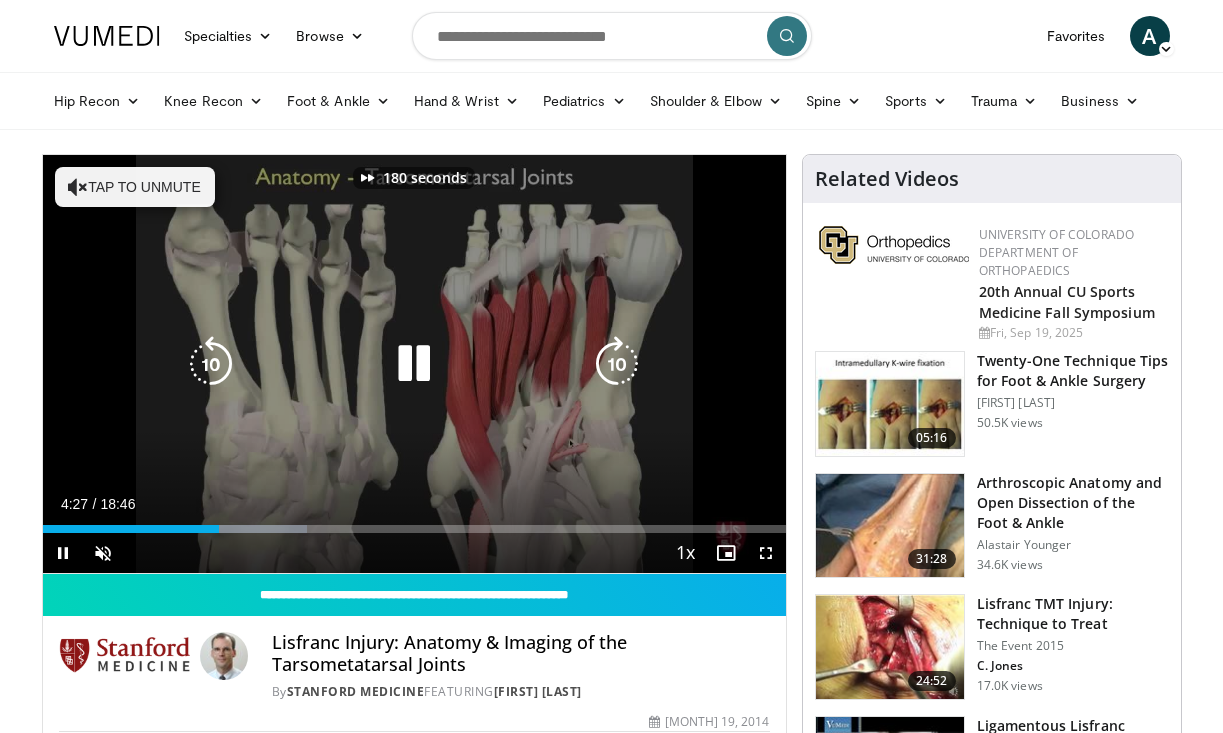 click at bounding box center (617, 364) 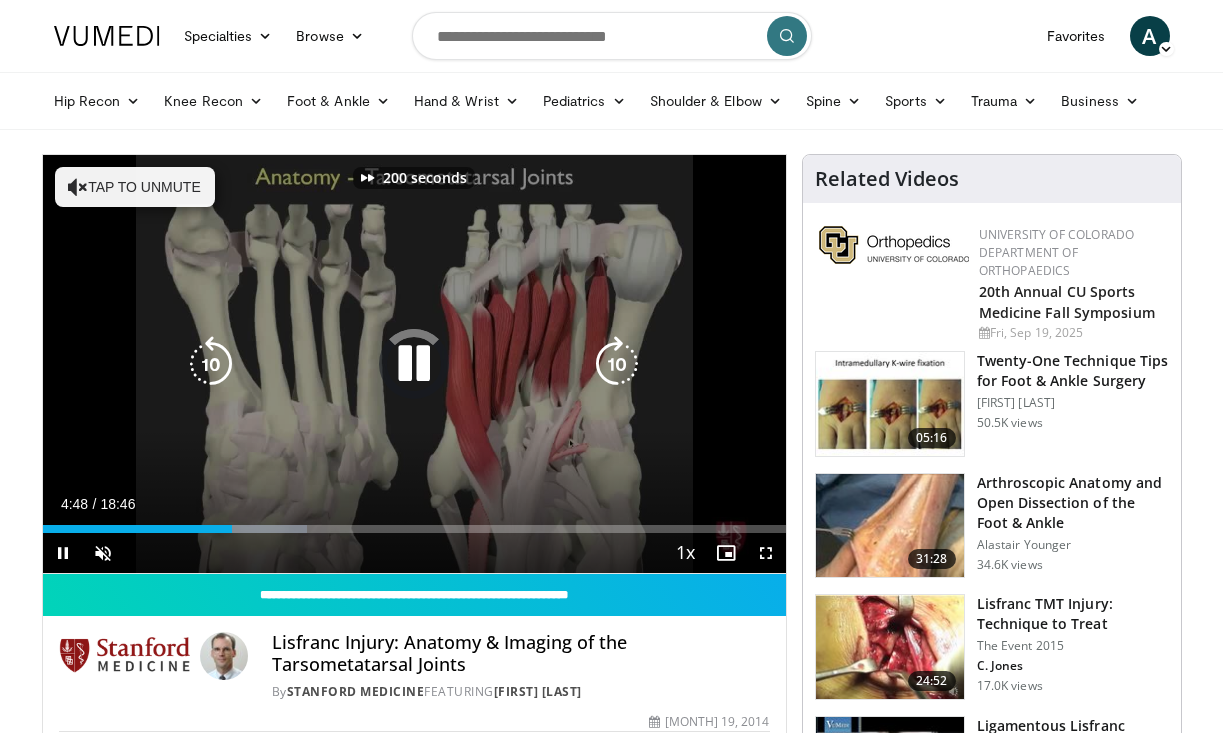 click at bounding box center (617, 364) 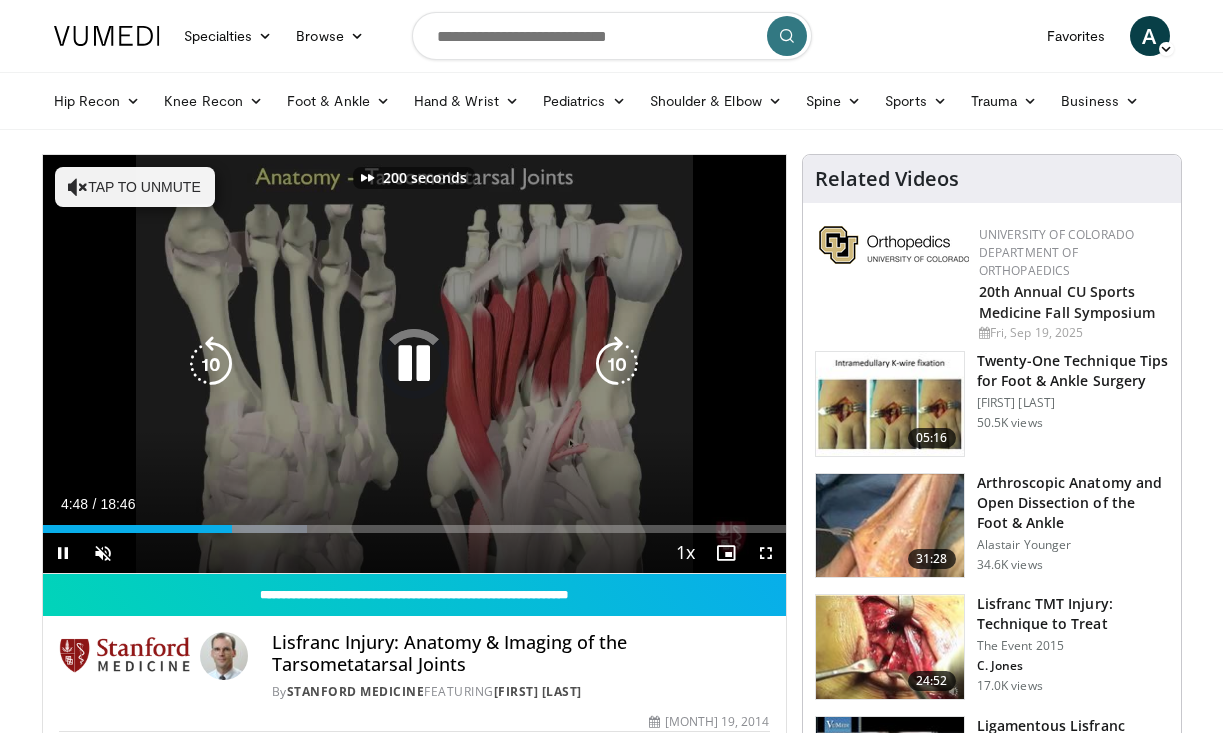 click at bounding box center [617, 364] 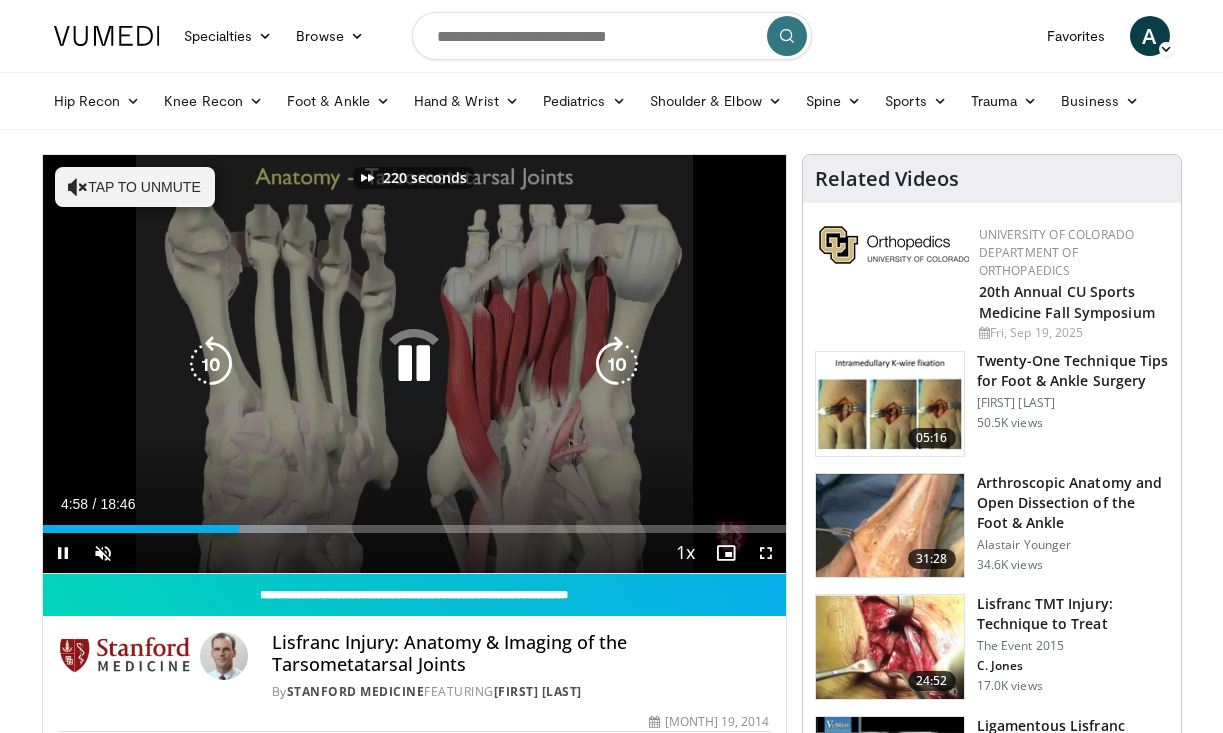 click at bounding box center [617, 364] 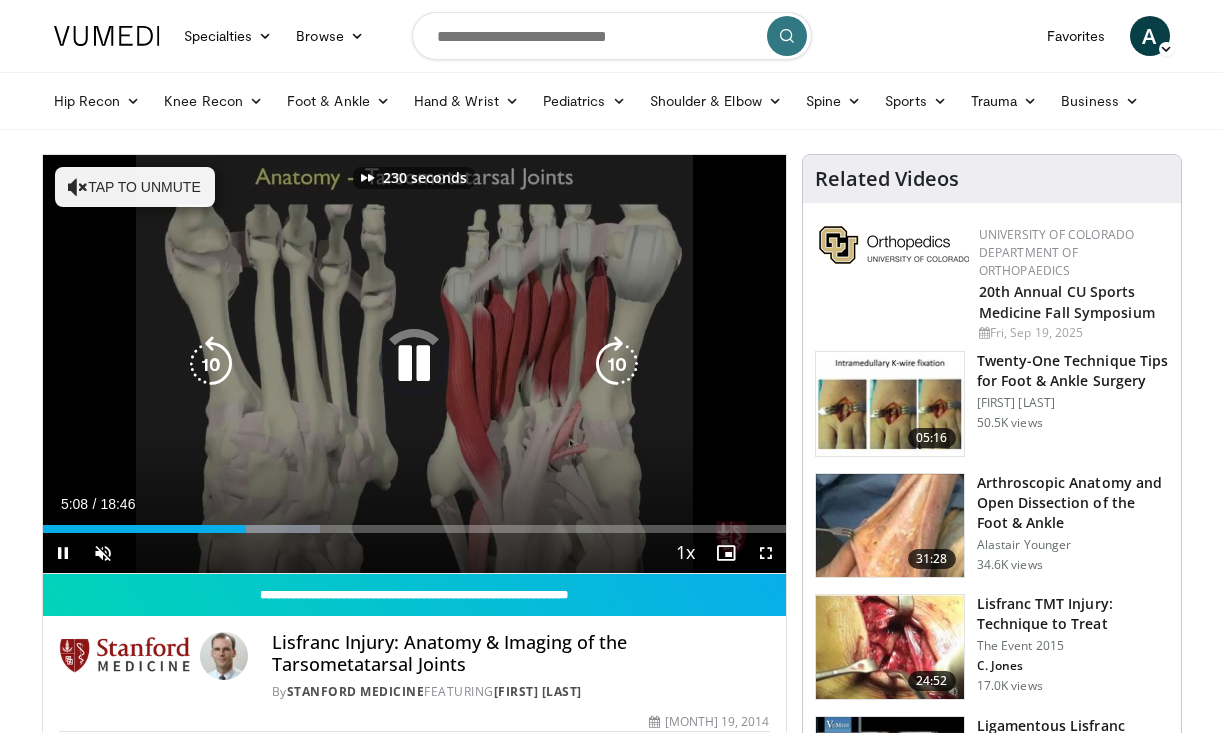 click at bounding box center (617, 364) 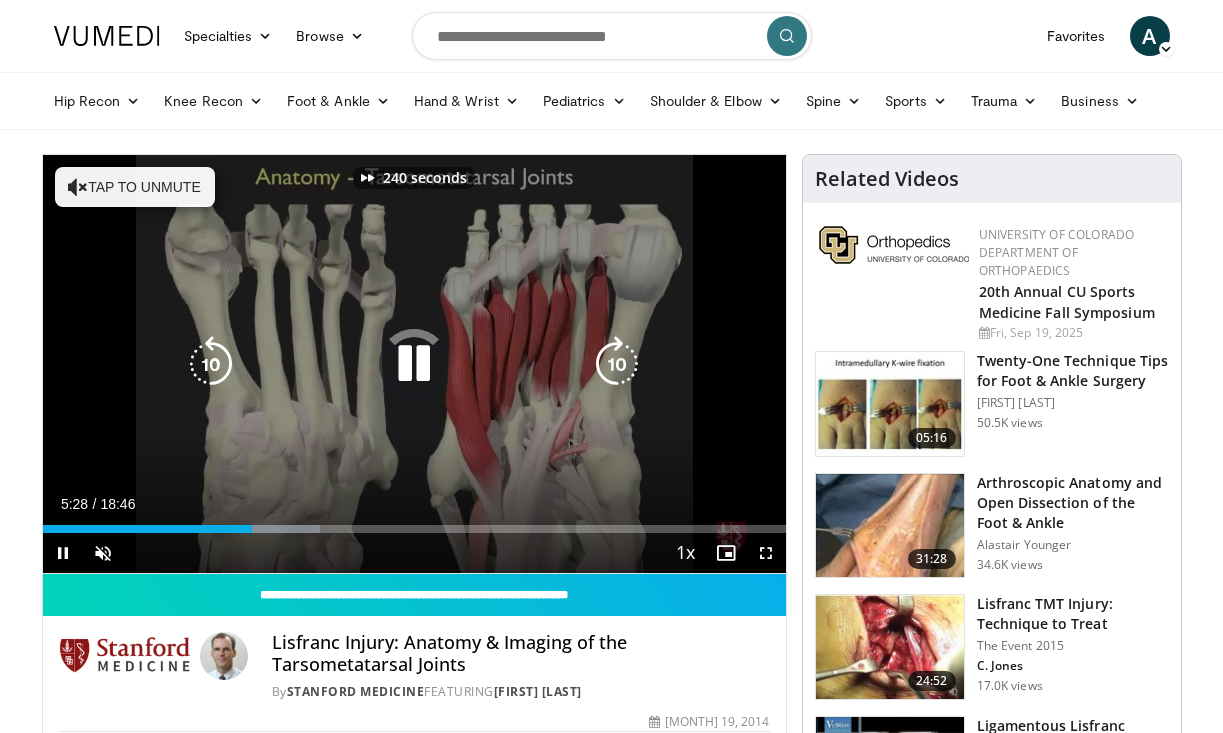 click at bounding box center [617, 364] 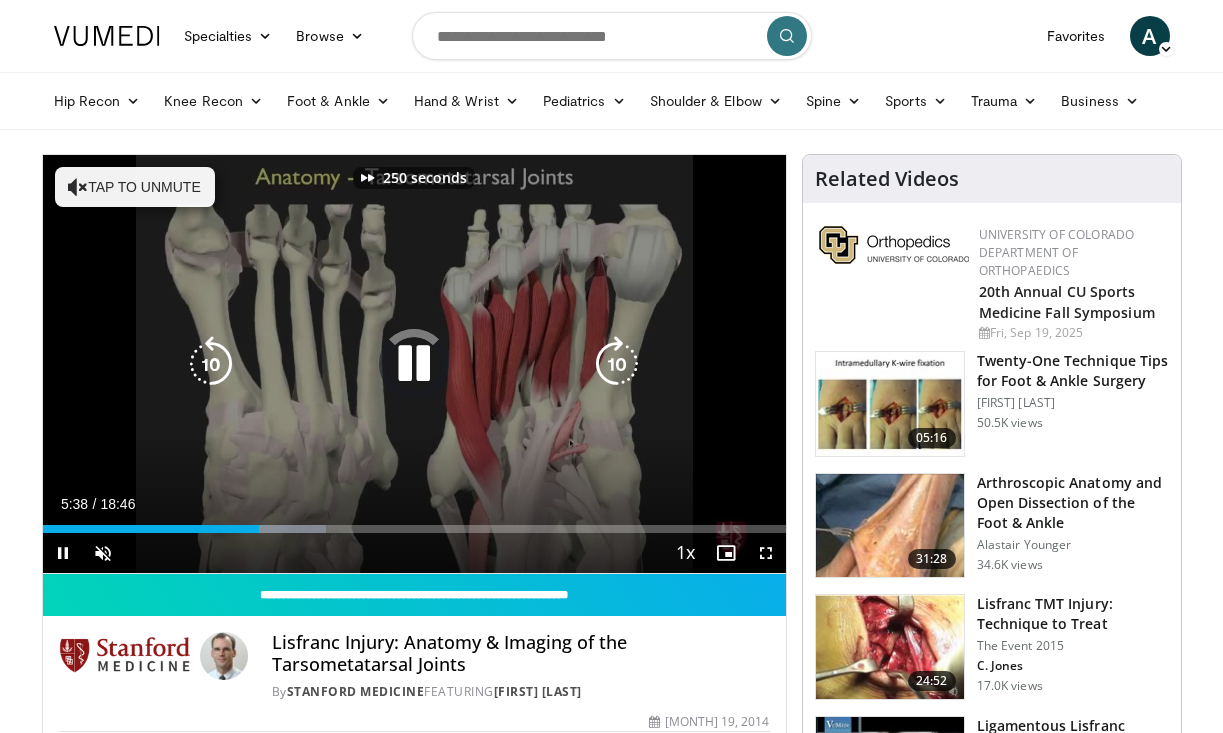 click at bounding box center (617, 364) 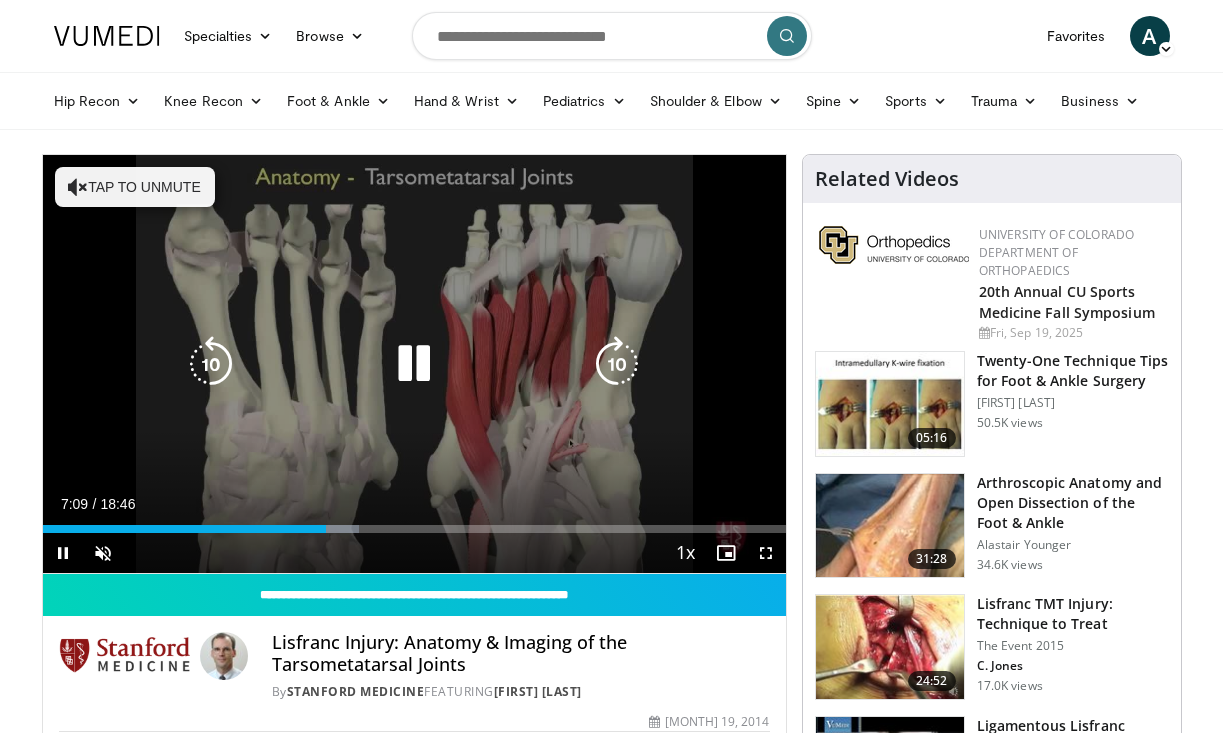 click on "260 seconds
Tap to unmute" at bounding box center (414, 364) 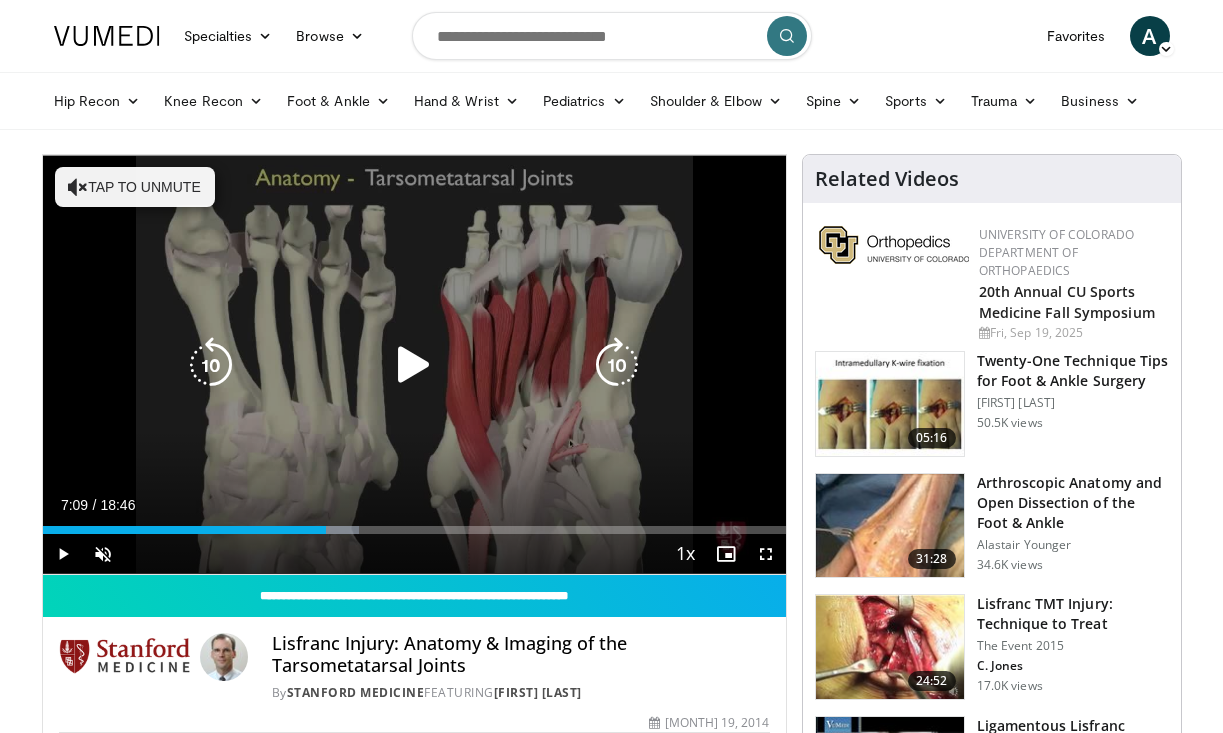 scroll, scrollTop: 0, scrollLeft: 0, axis: both 